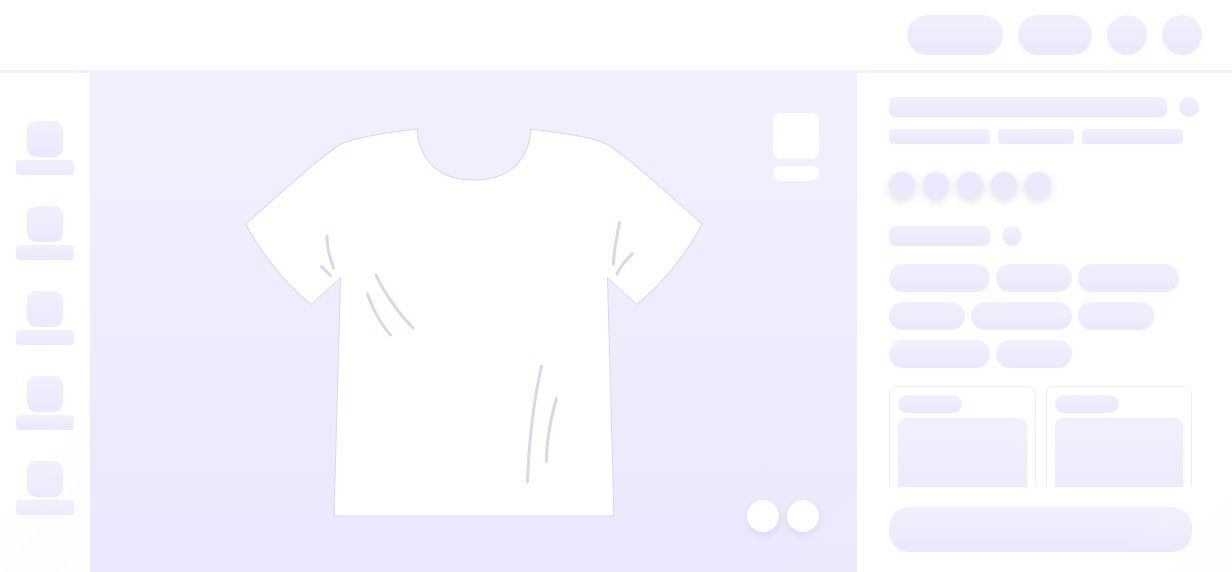 scroll, scrollTop: 0, scrollLeft: 0, axis: both 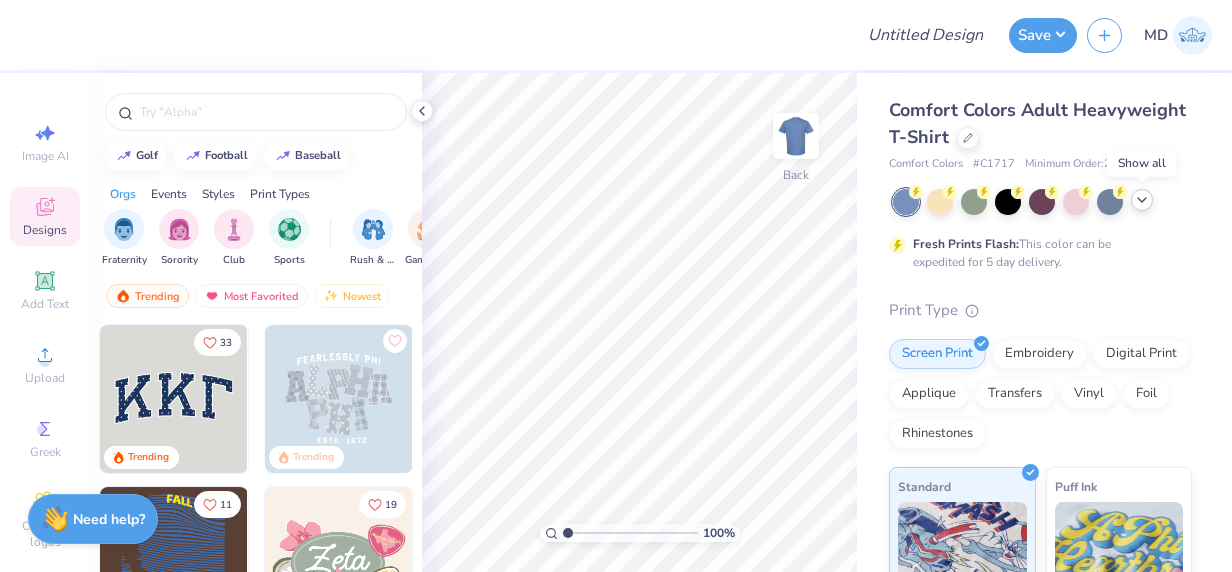 click 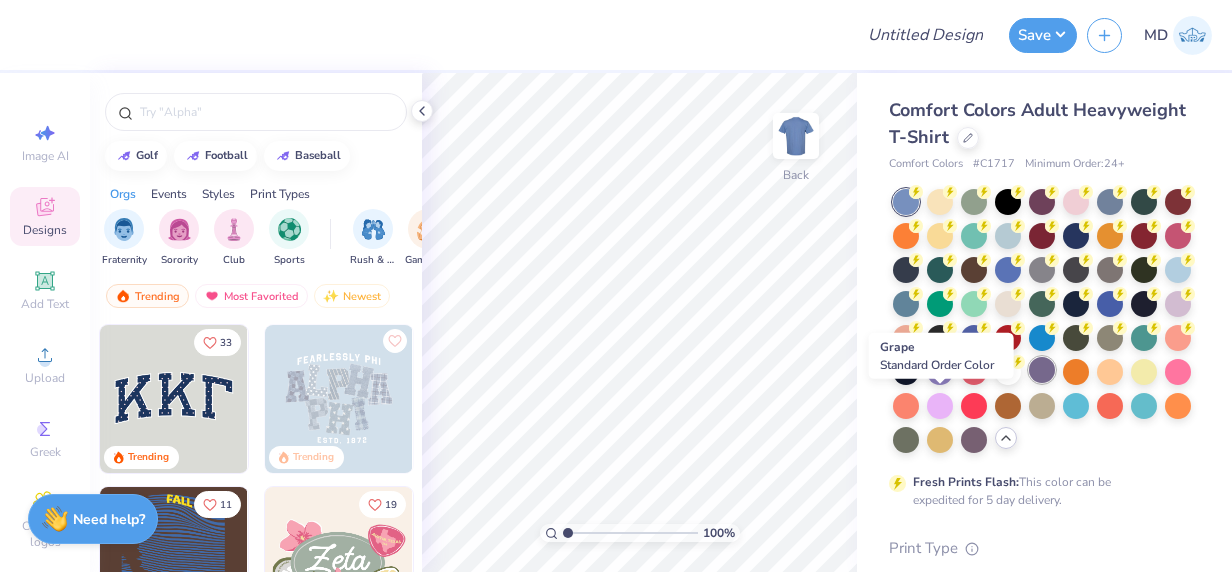 click at bounding box center (1042, 370) 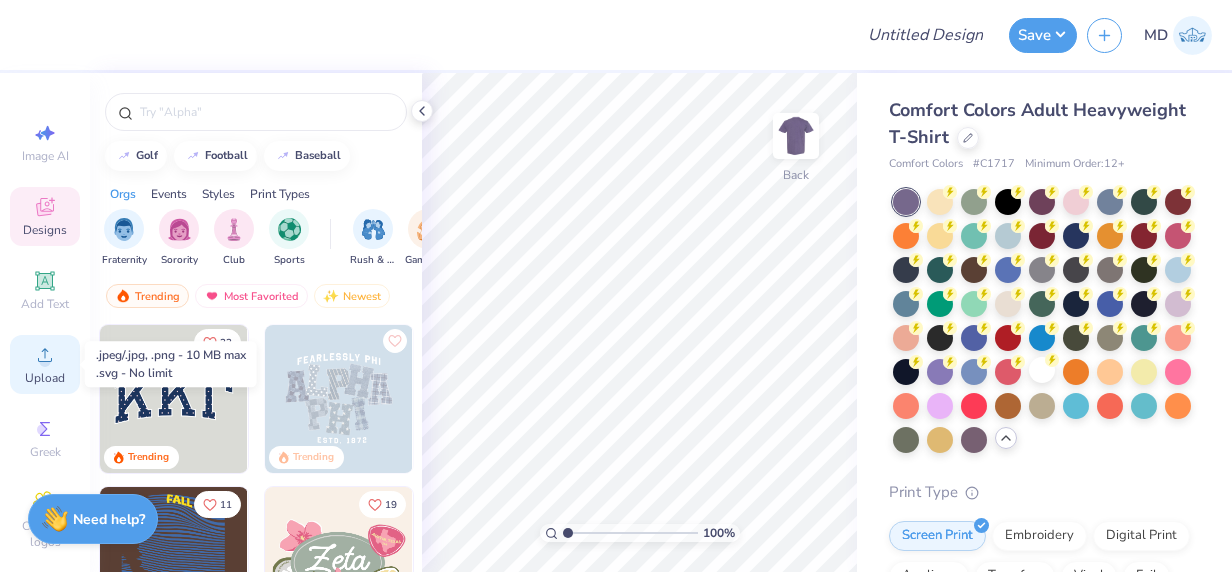 click 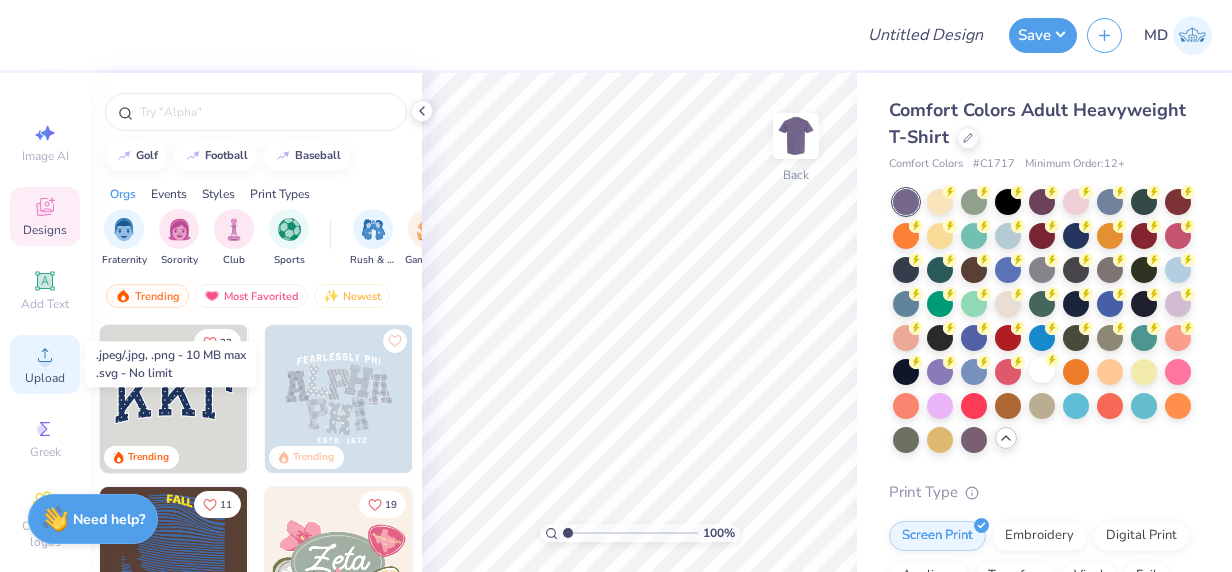 click on "Upload" at bounding box center [45, 378] 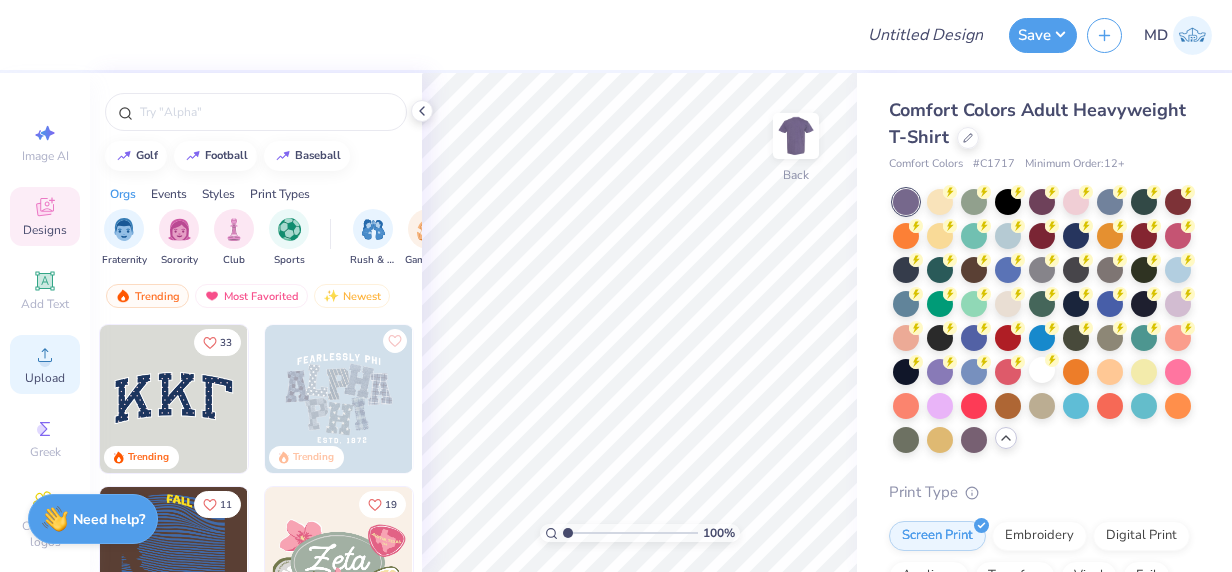 click 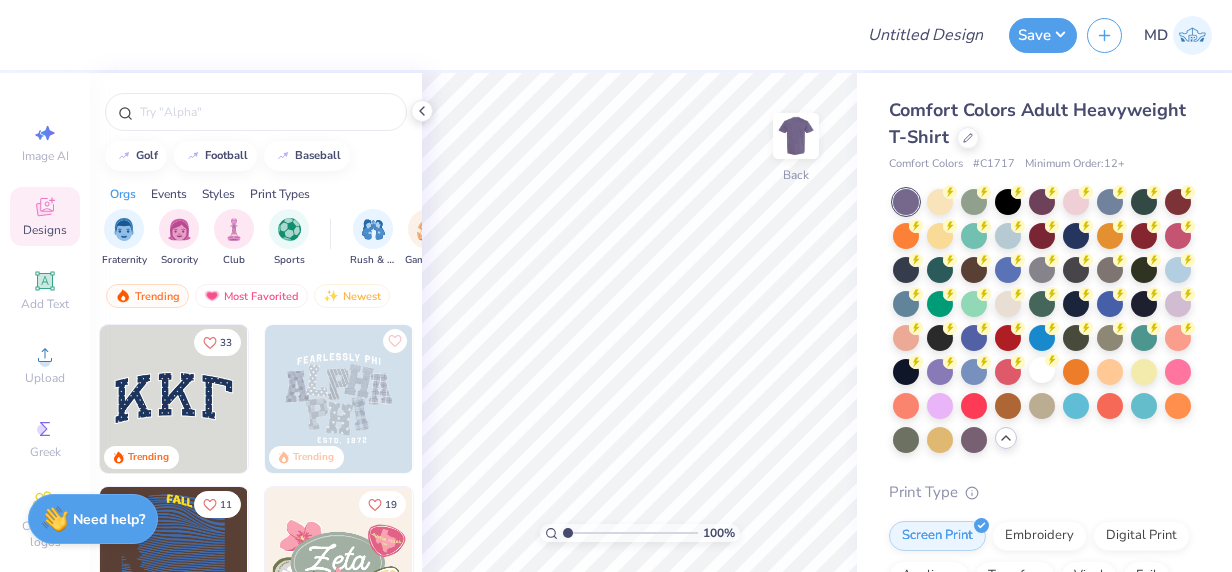 click at bounding box center [436, 35] 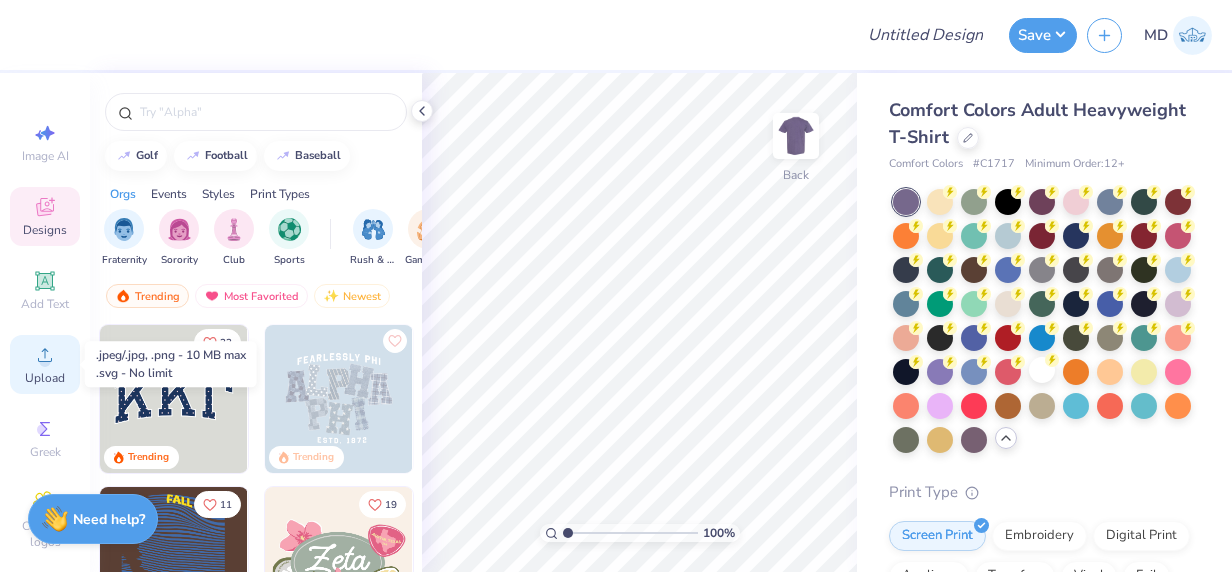 click 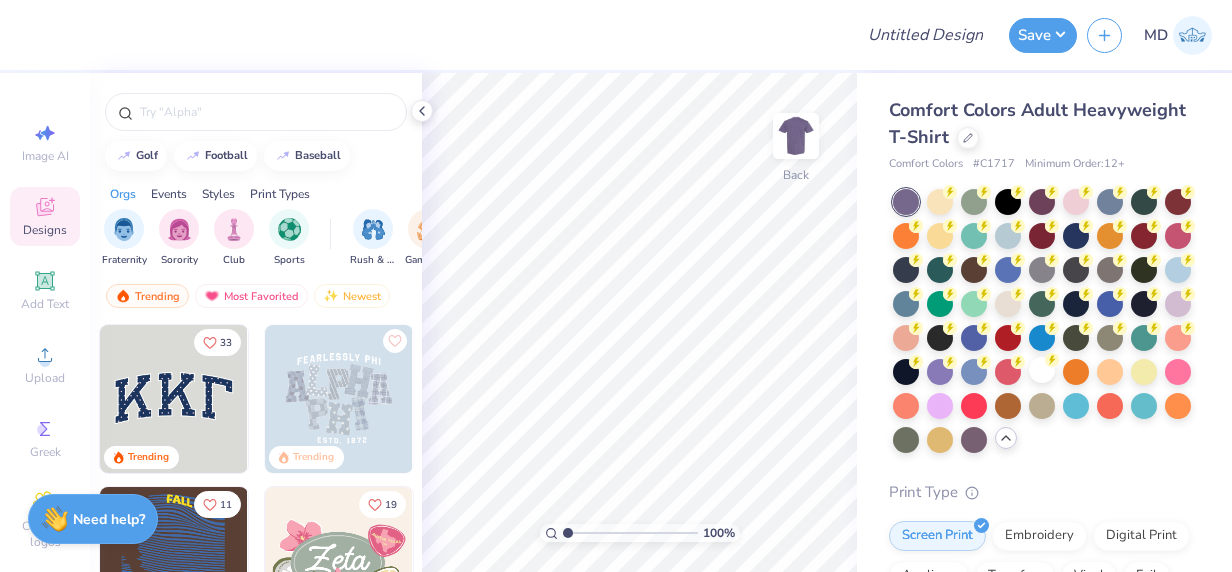 drag, startPoint x: 1166, startPoint y: 3, endPoint x: 998, endPoint y: 255, distance: 302.8663 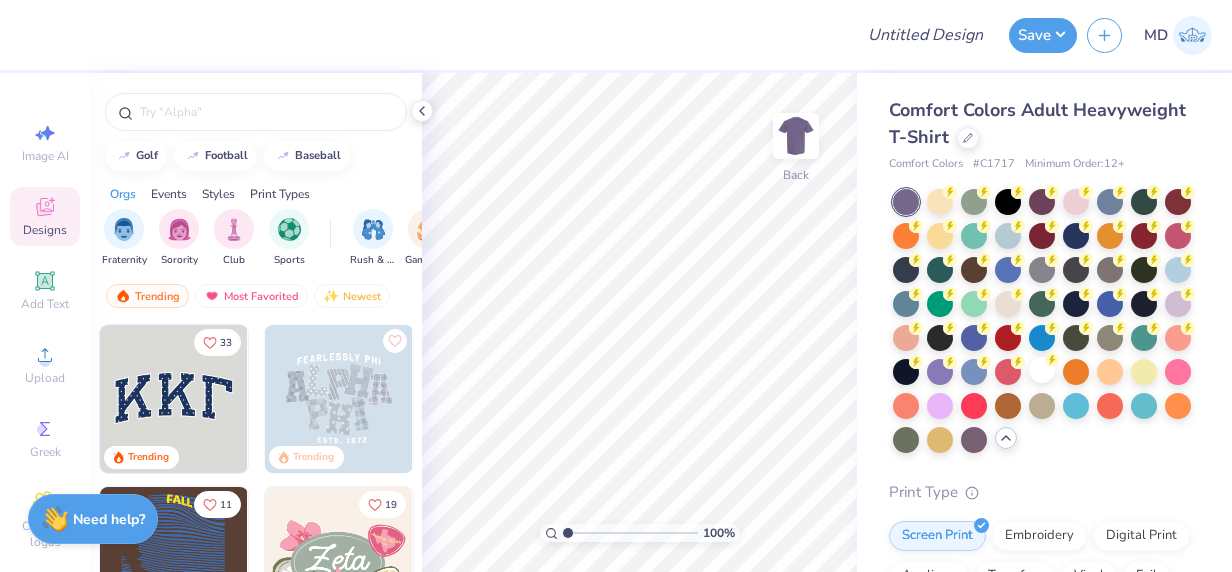 click at bounding box center (1042, 321) 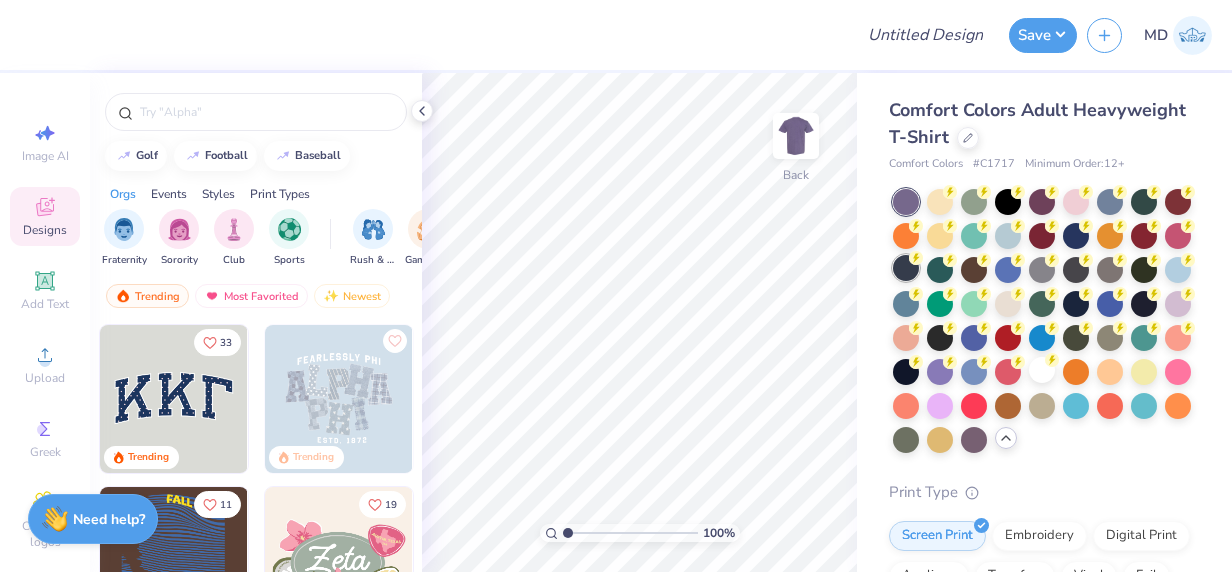 drag, startPoint x: 936, startPoint y: 12, endPoint x: 978, endPoint y: 252, distance: 243.6473 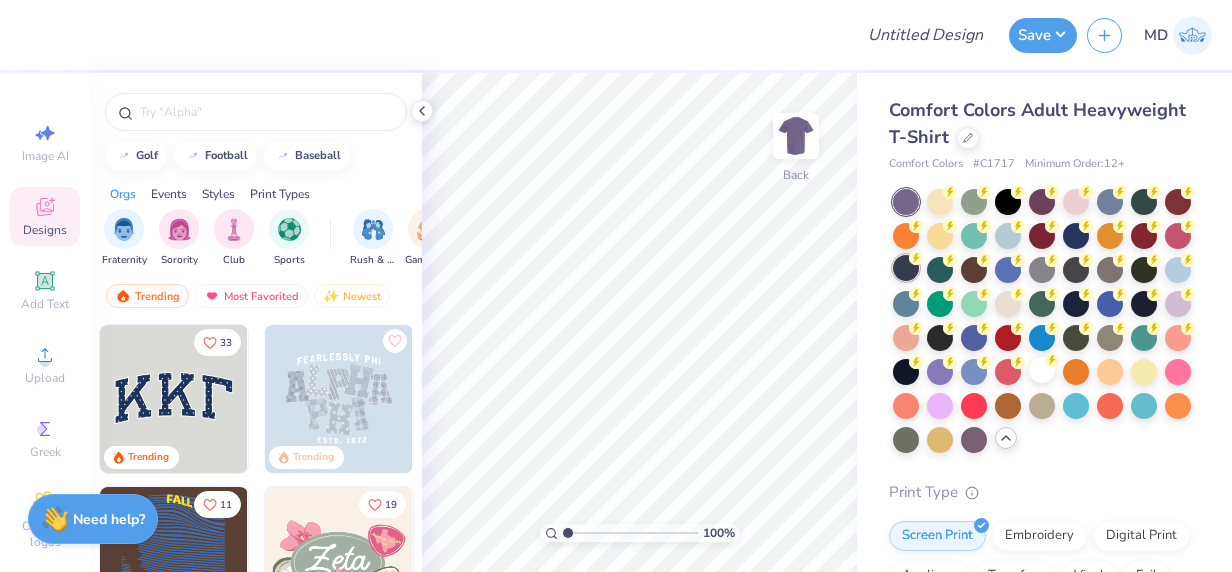 click 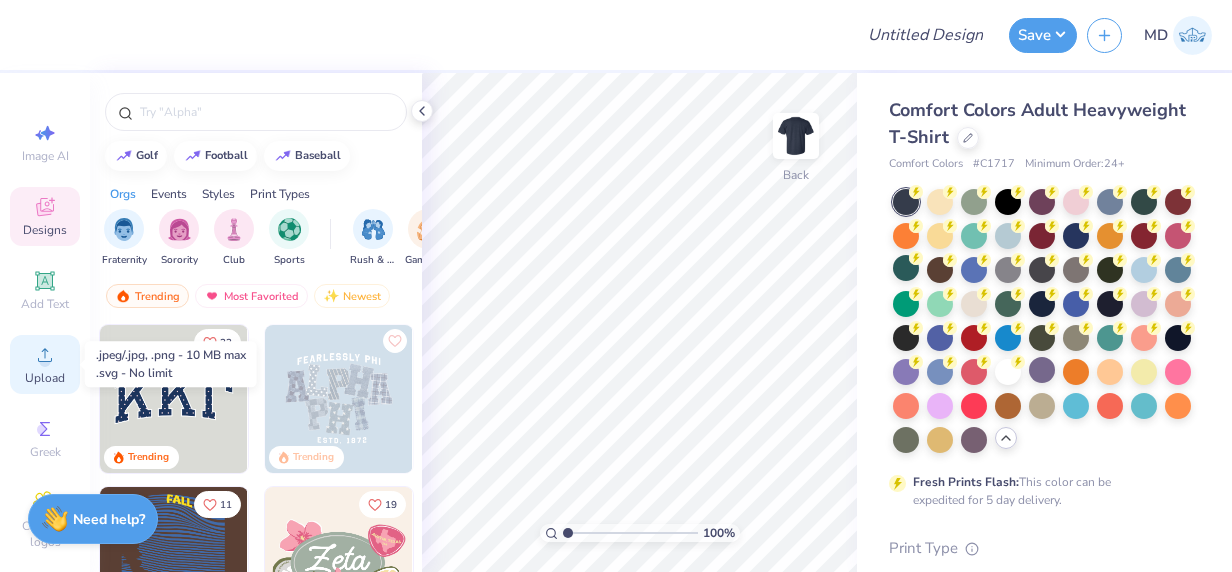 click 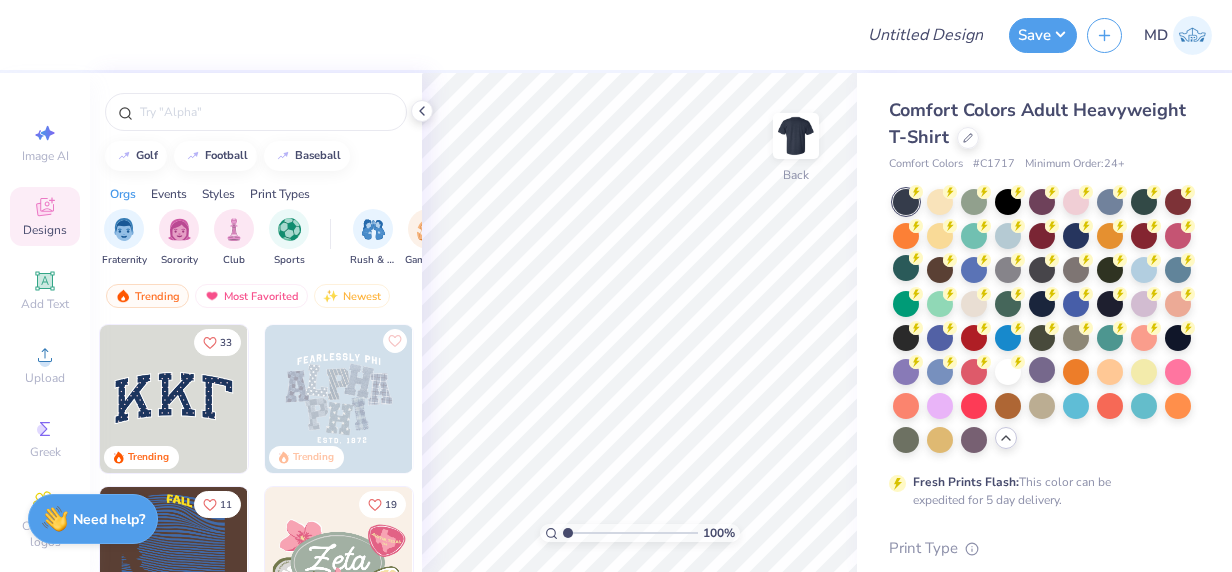 click at bounding box center (436, 35) 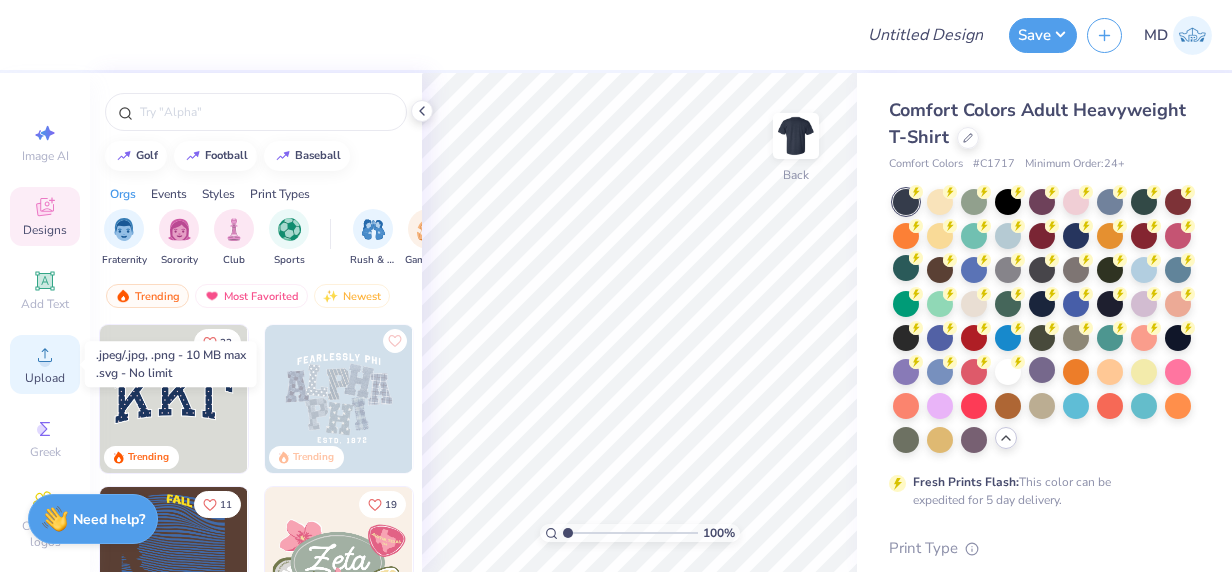 click on "Upload" at bounding box center (45, 364) 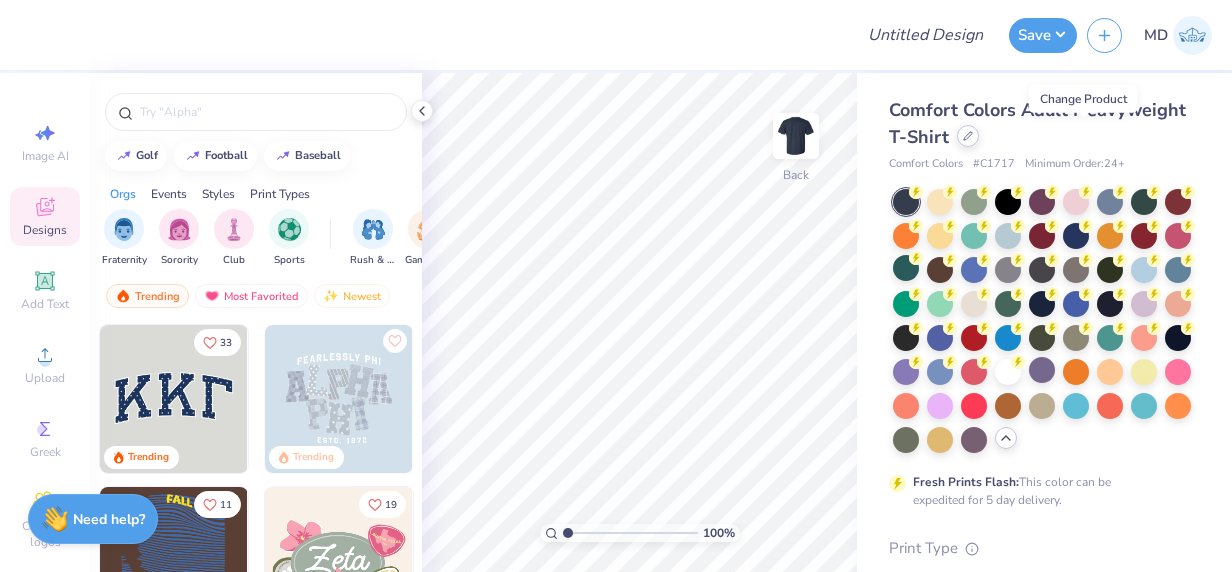 click 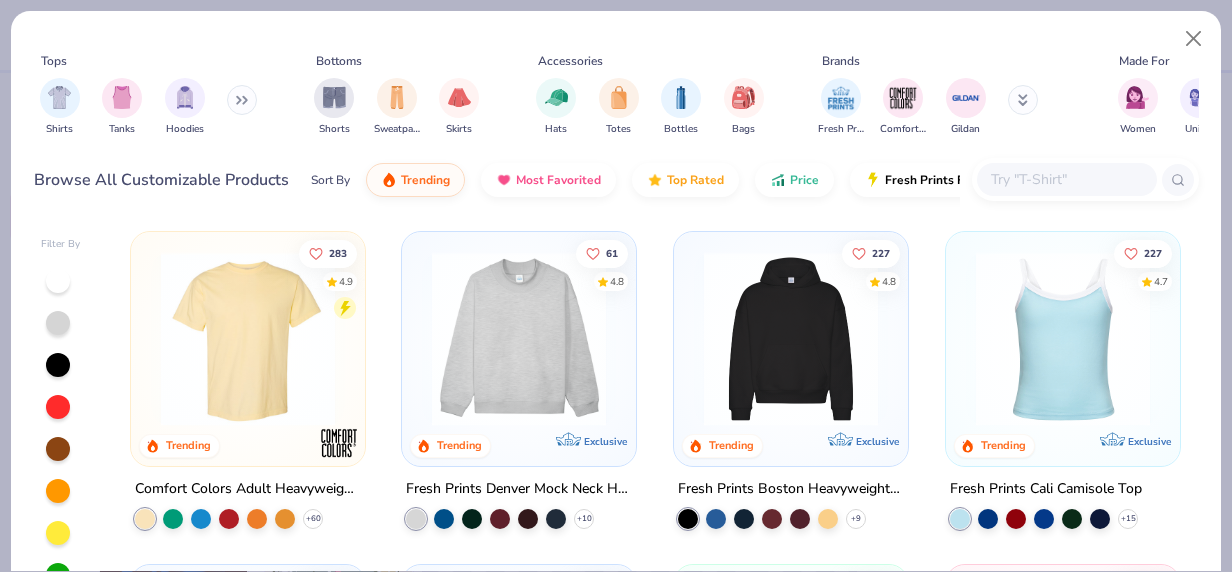 click 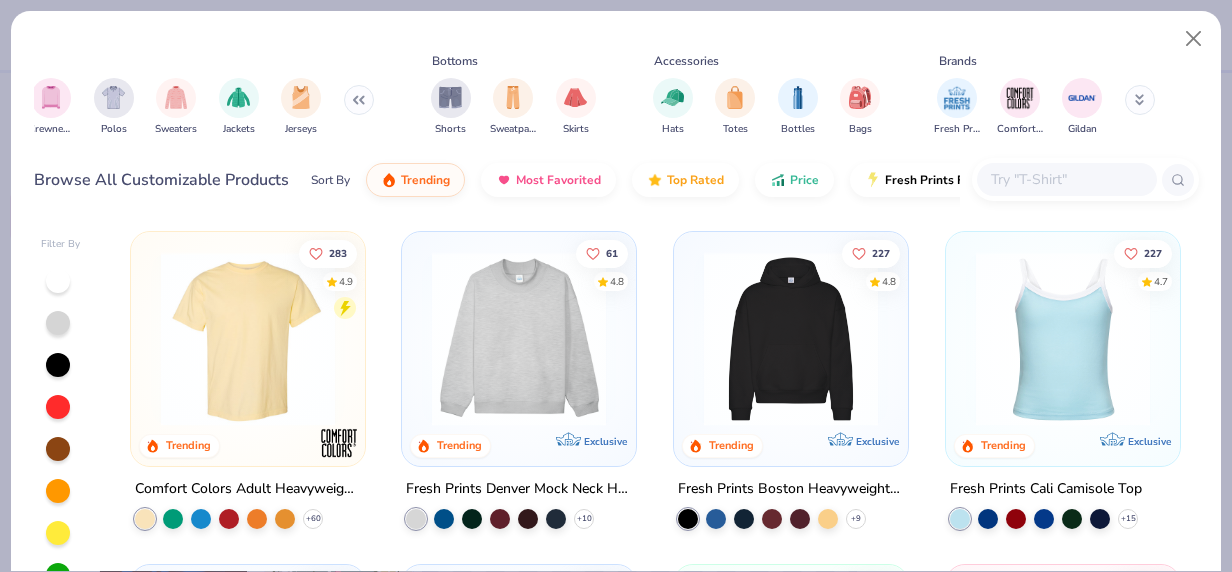 scroll, scrollTop: 0, scrollLeft: 202, axis: horizontal 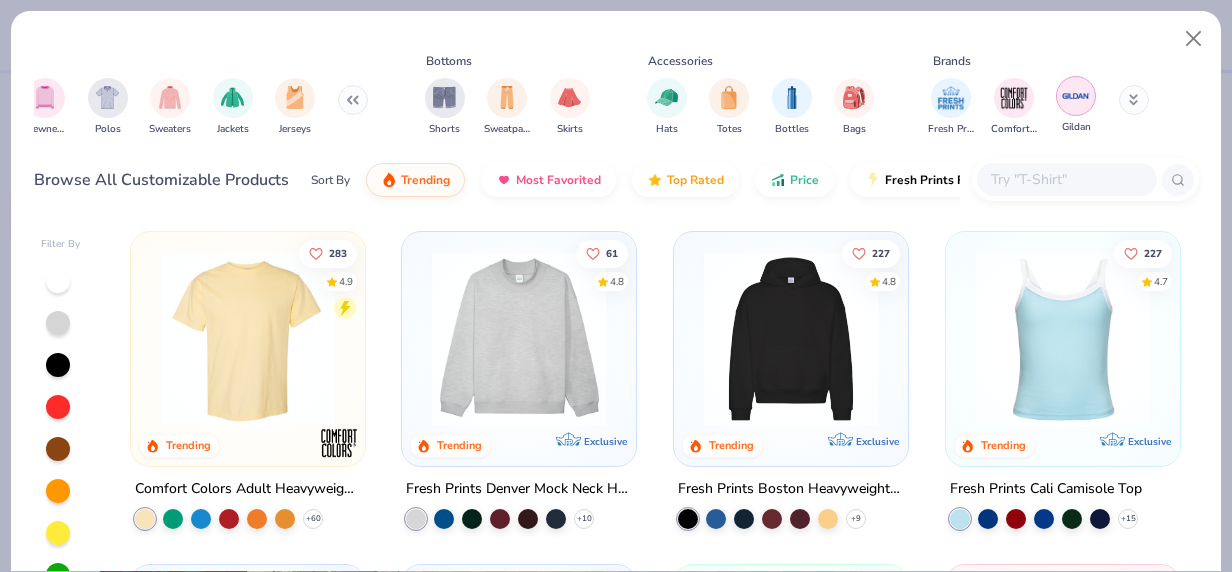 click at bounding box center (1076, 96) 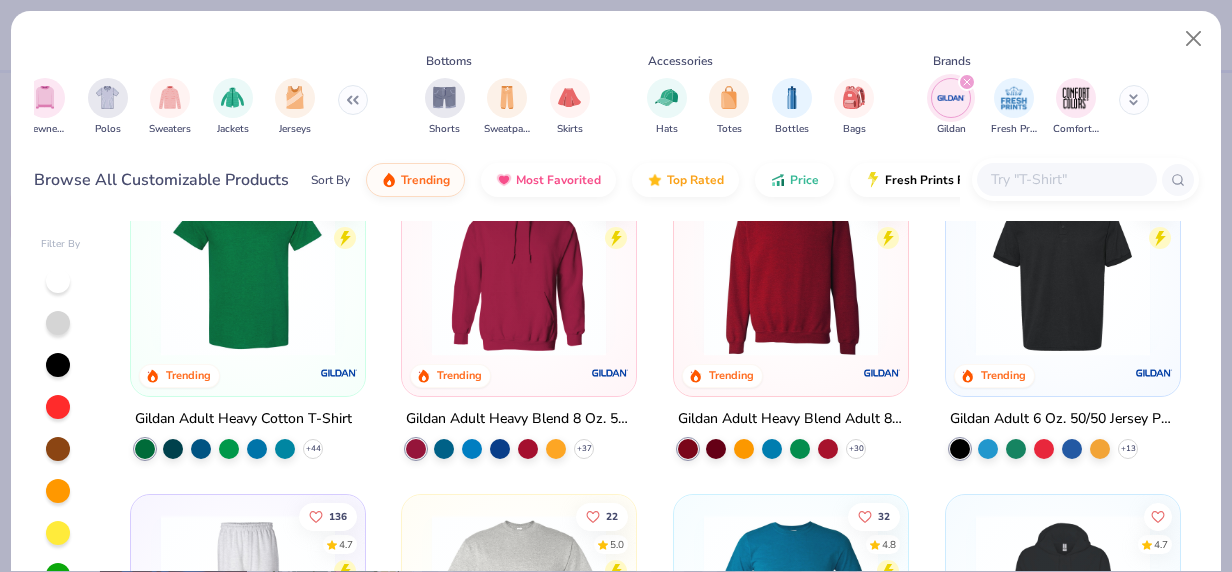 scroll, scrollTop: 0, scrollLeft: 0, axis: both 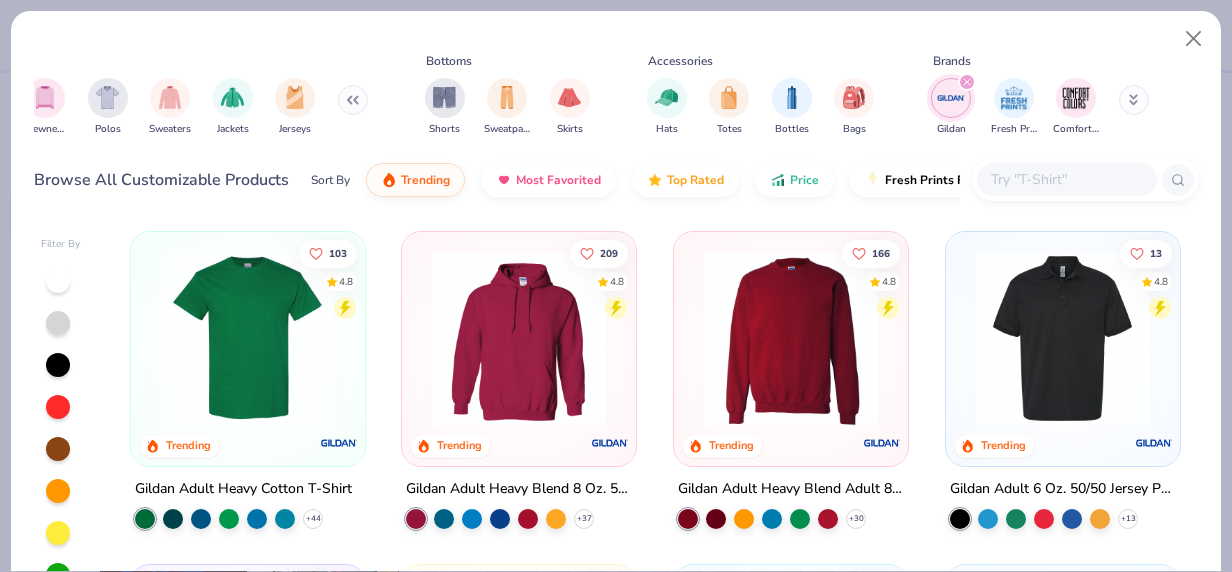 click at bounding box center [791, 339] 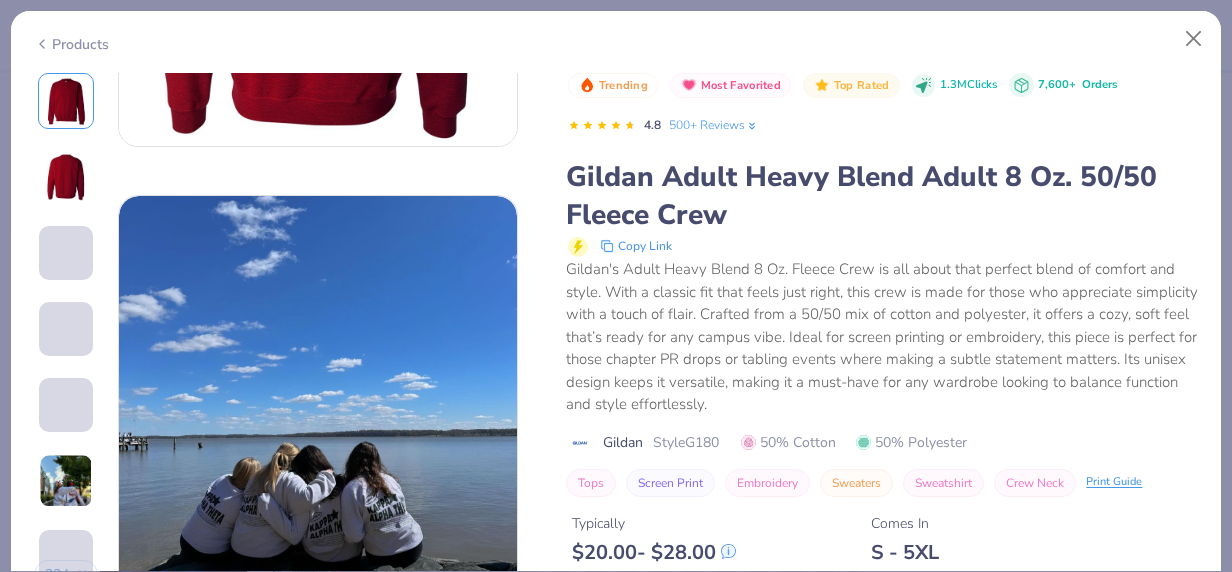 scroll, scrollTop: 1099, scrollLeft: 0, axis: vertical 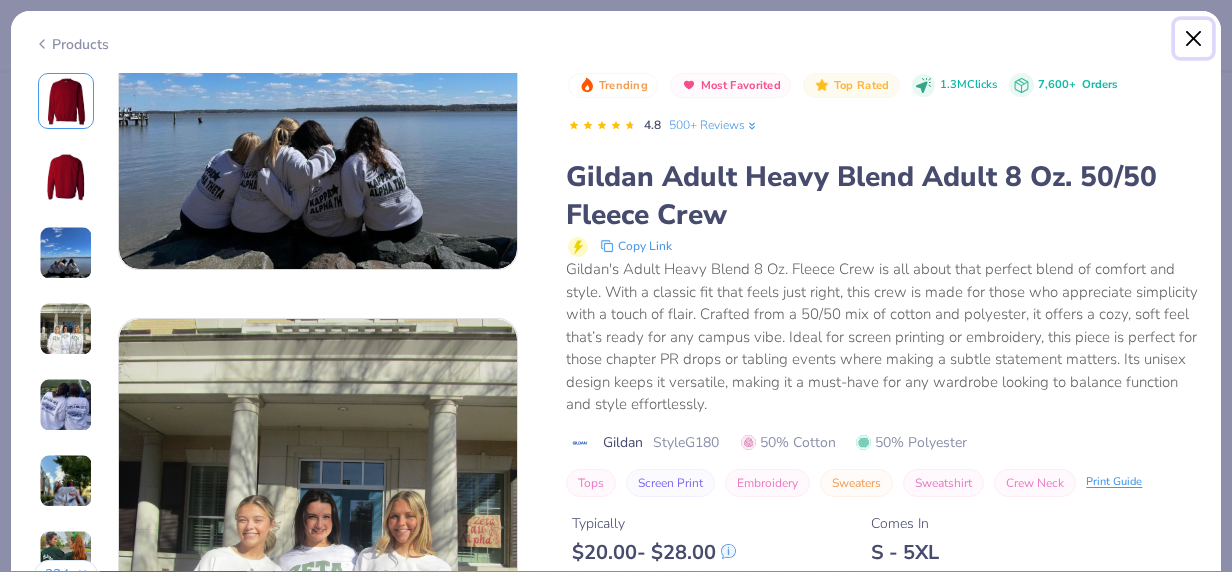 click at bounding box center [1194, 39] 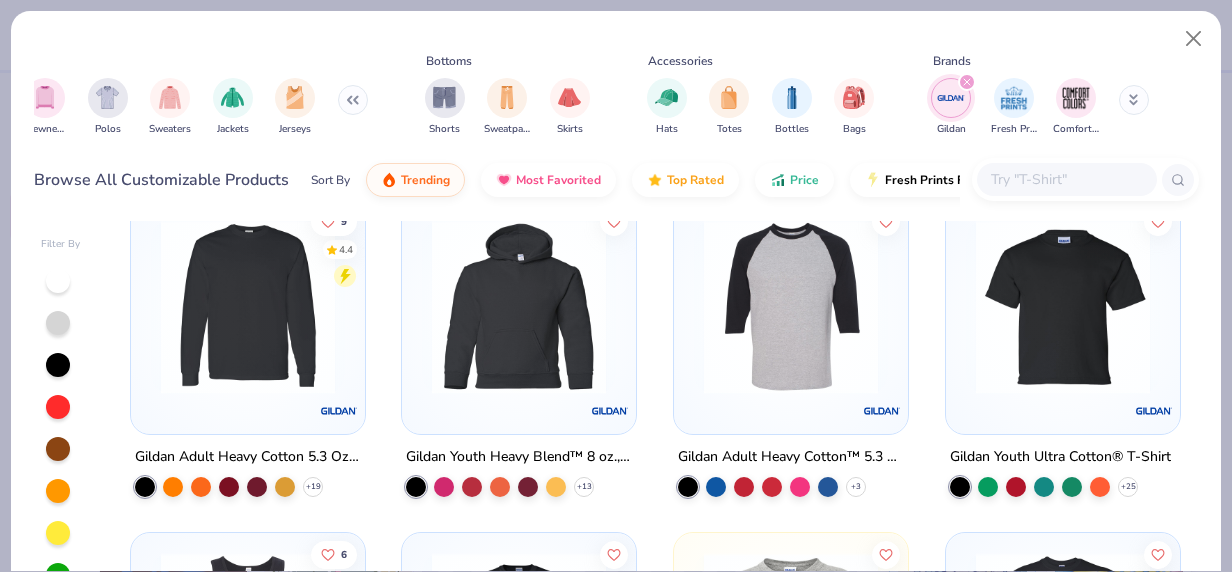 scroll, scrollTop: 1027, scrollLeft: 0, axis: vertical 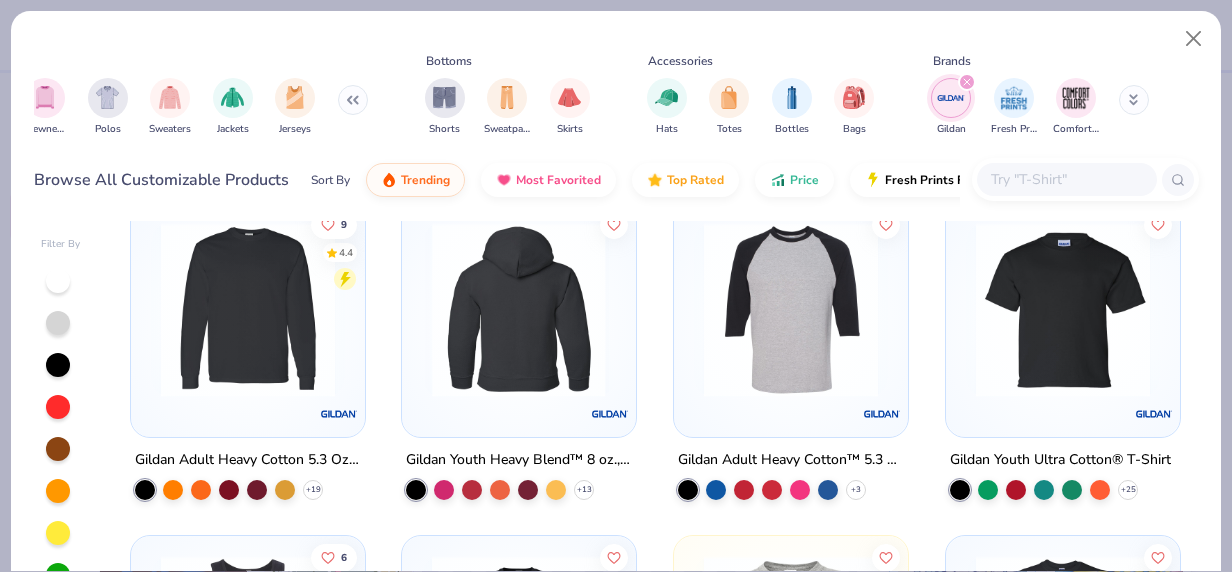 click at bounding box center (519, 310) 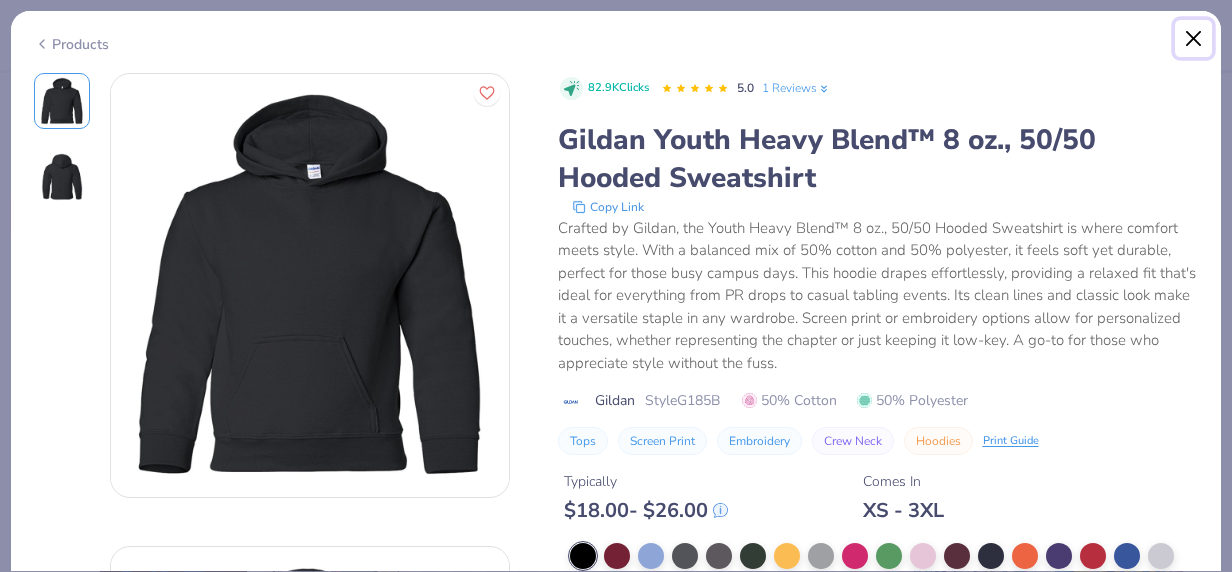 click at bounding box center [1194, 39] 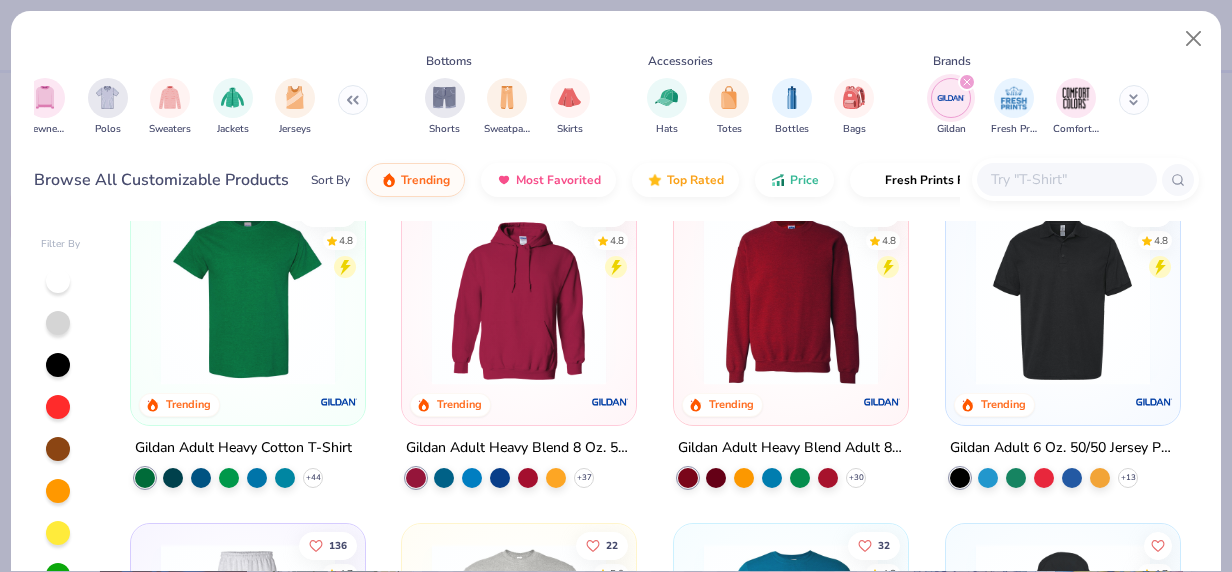 scroll, scrollTop: 42, scrollLeft: 0, axis: vertical 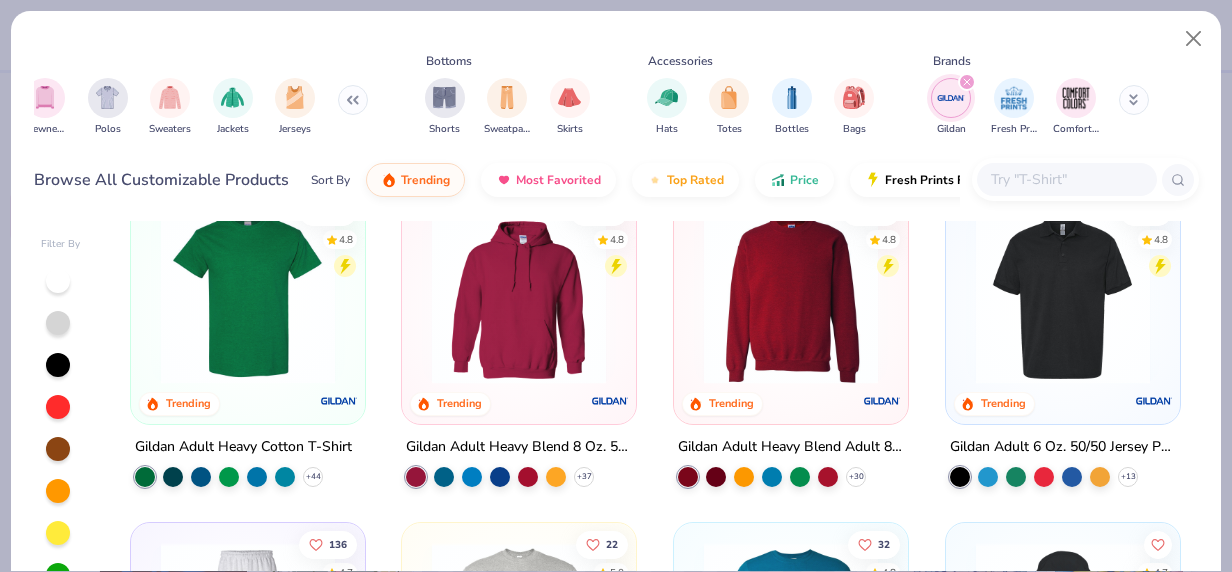 click at bounding box center [519, 297] 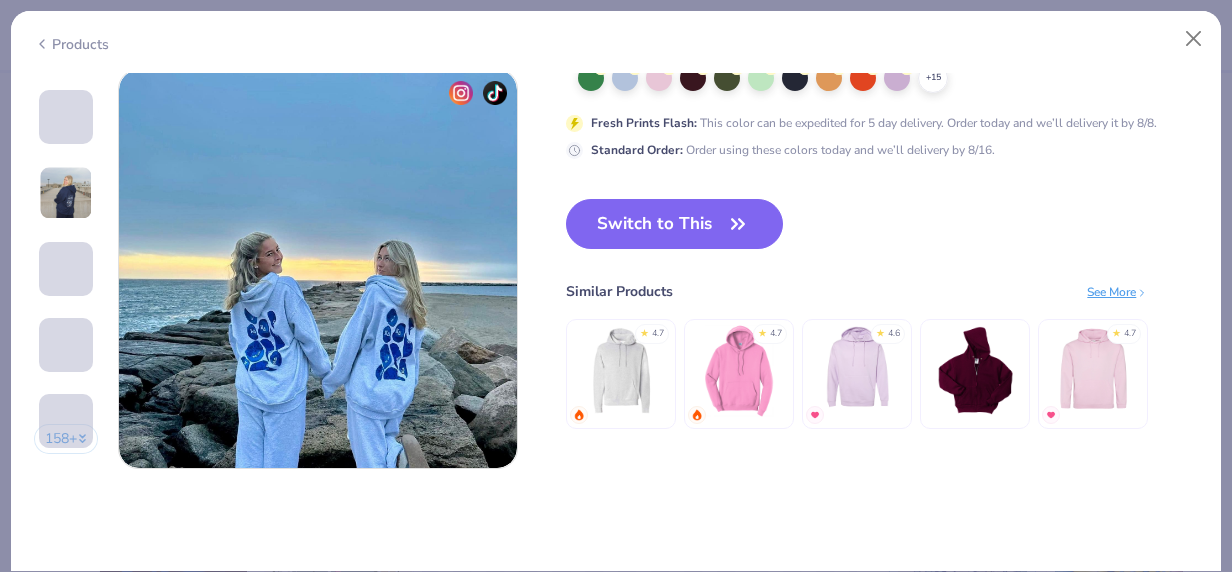 scroll, scrollTop: 2690, scrollLeft: 0, axis: vertical 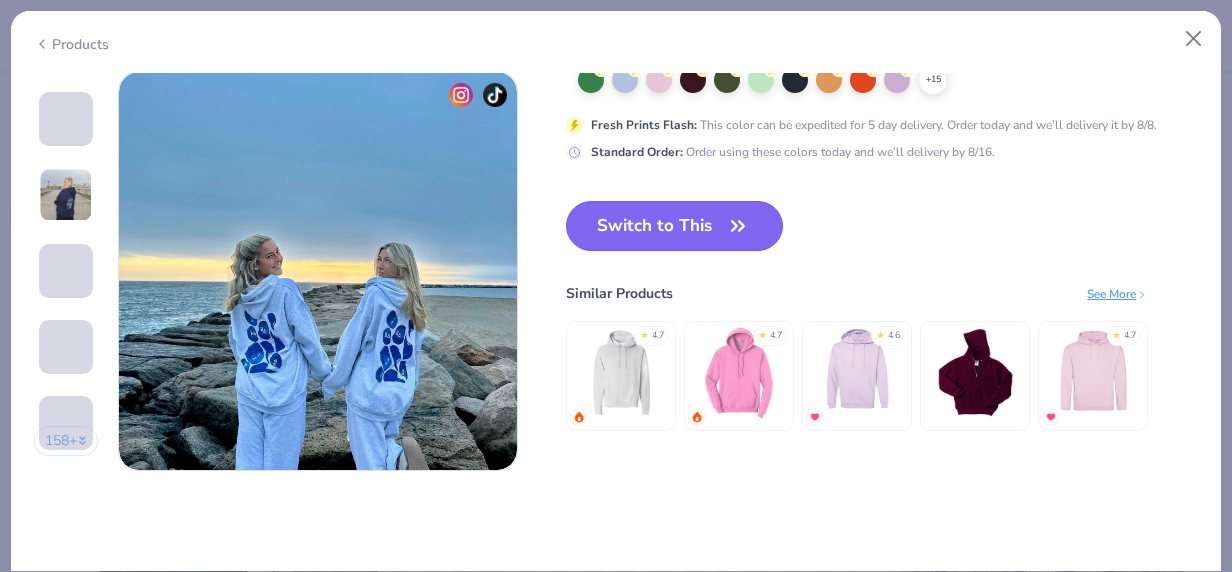 click on "Switch to This" at bounding box center (674, 226) 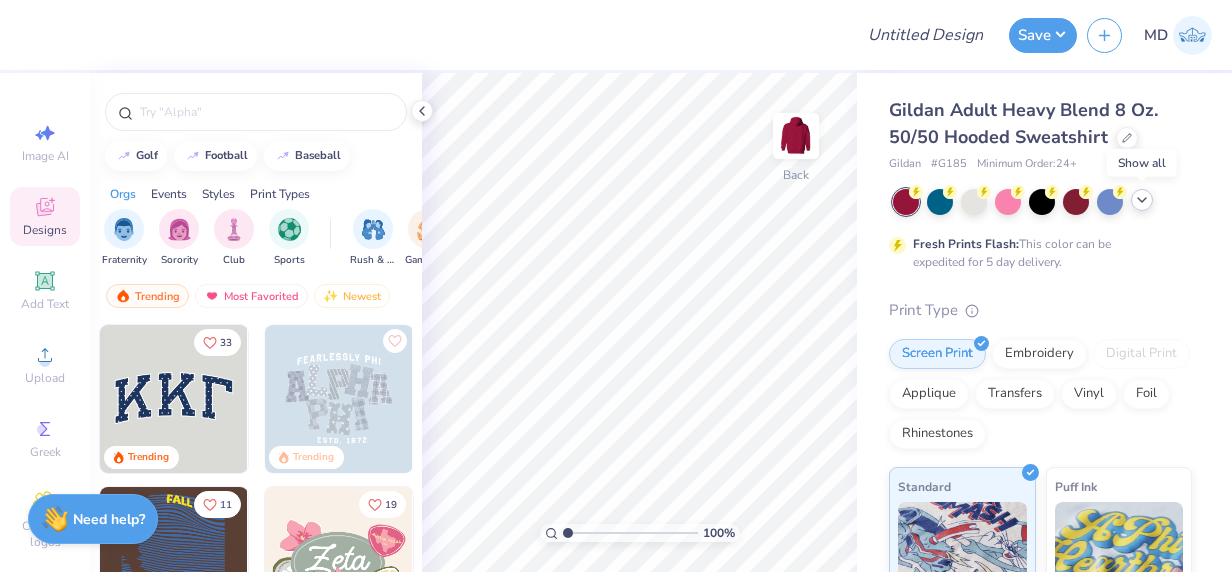click 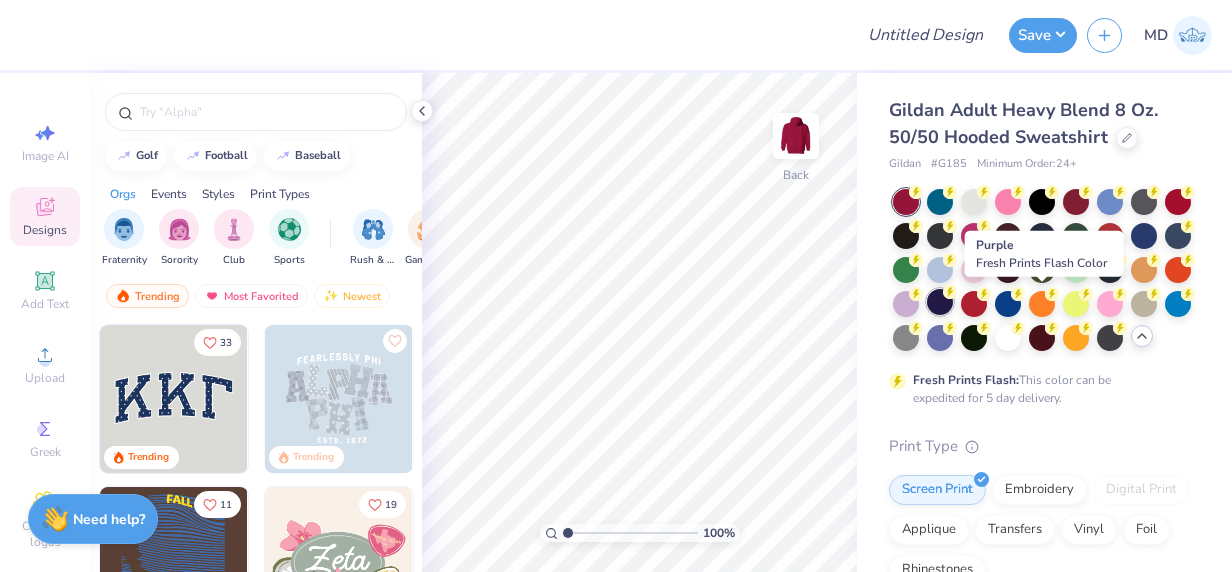 click at bounding box center (940, 302) 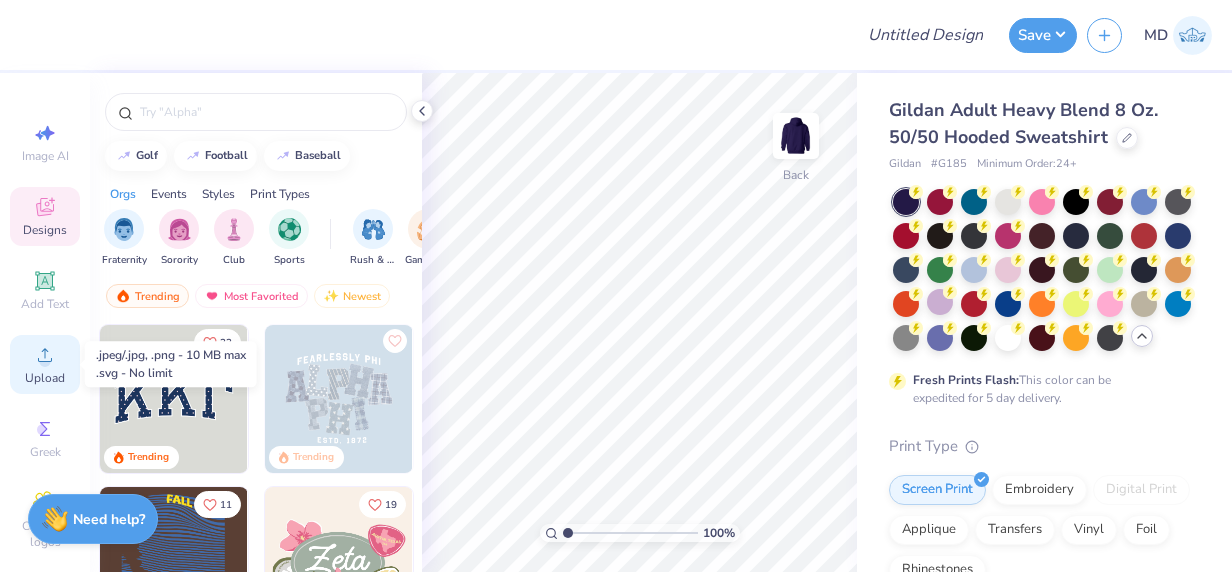 click 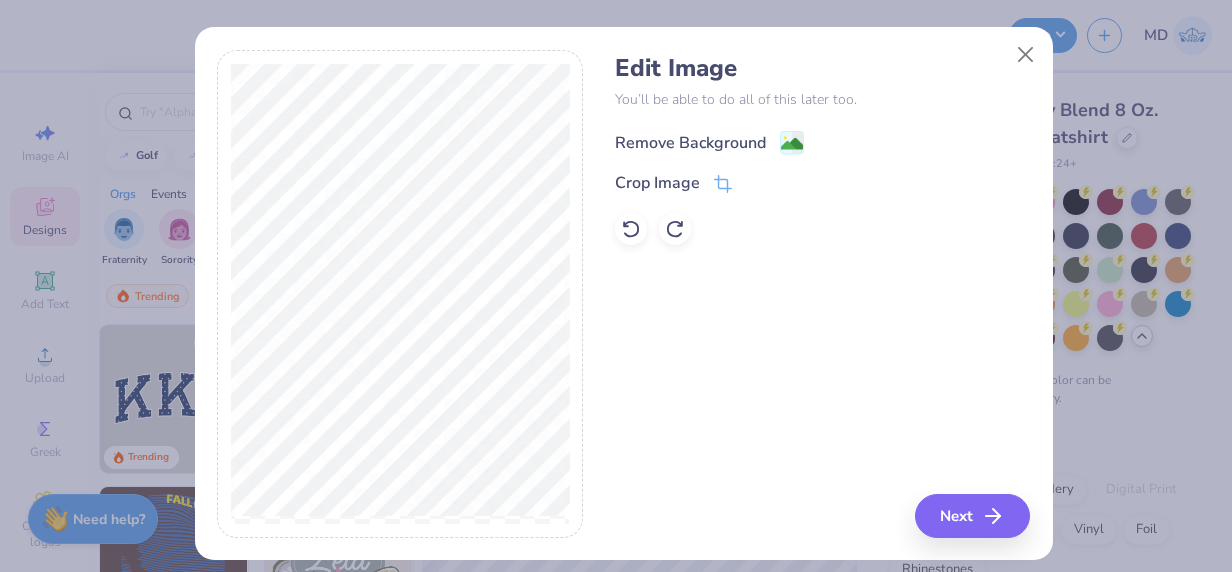 click on "Remove Background" at bounding box center (690, 143) 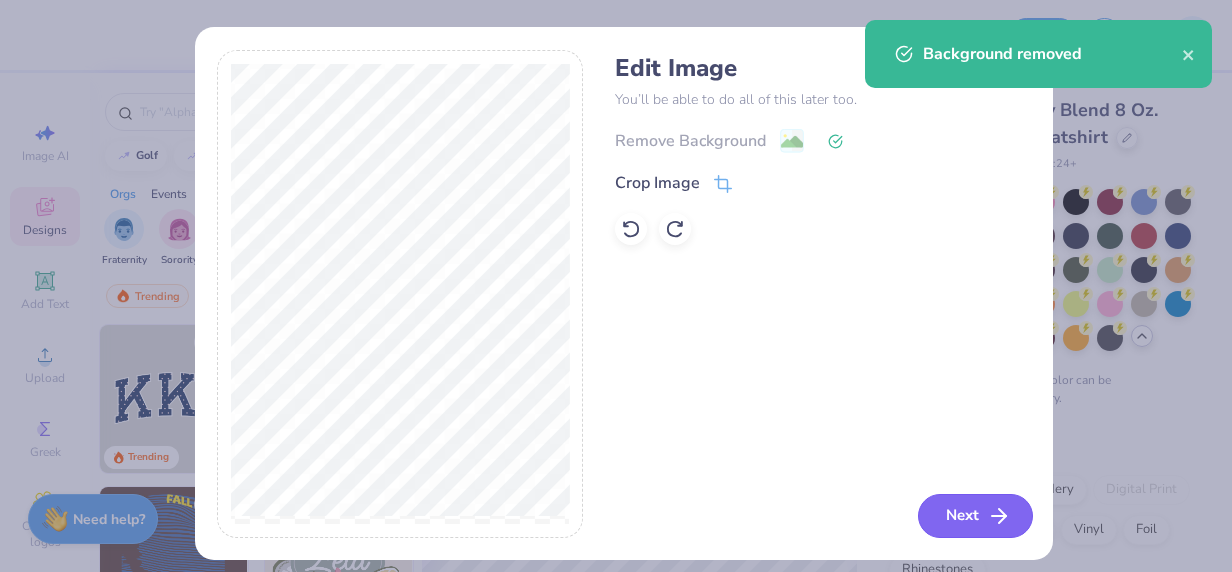 click on "Next" at bounding box center [975, 516] 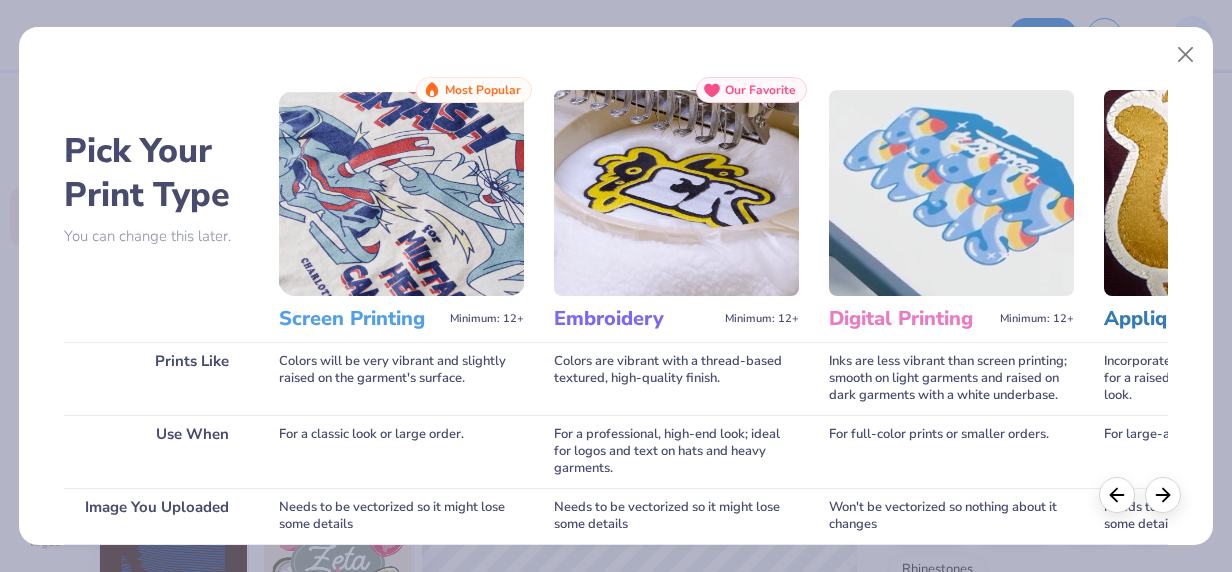 scroll, scrollTop: 0, scrollLeft: 0, axis: both 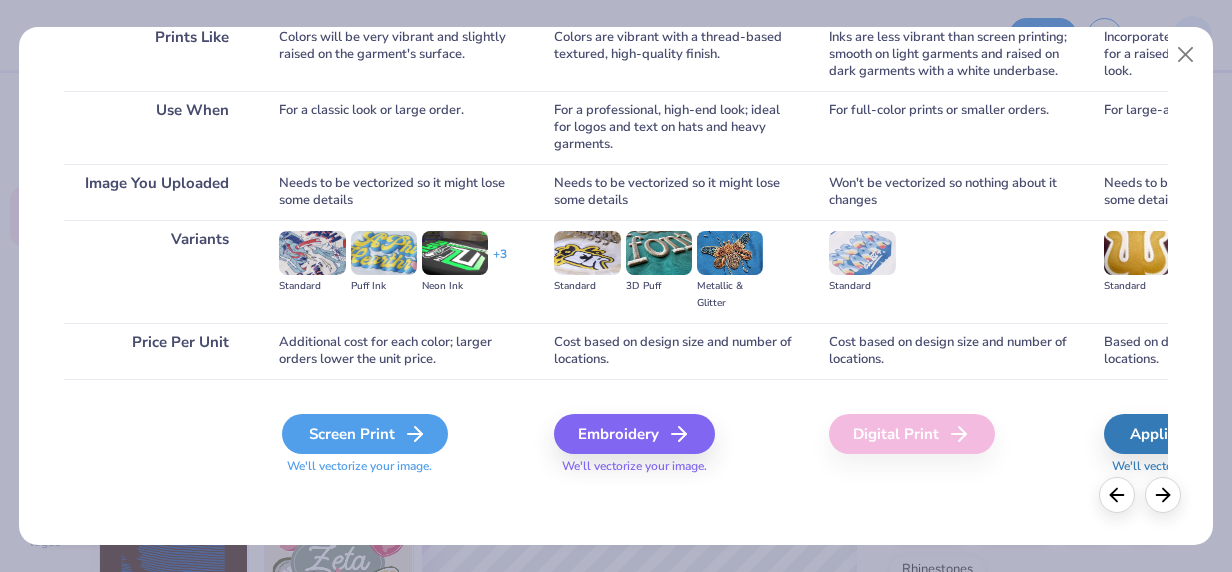 click on "Screen Print" at bounding box center (365, 434) 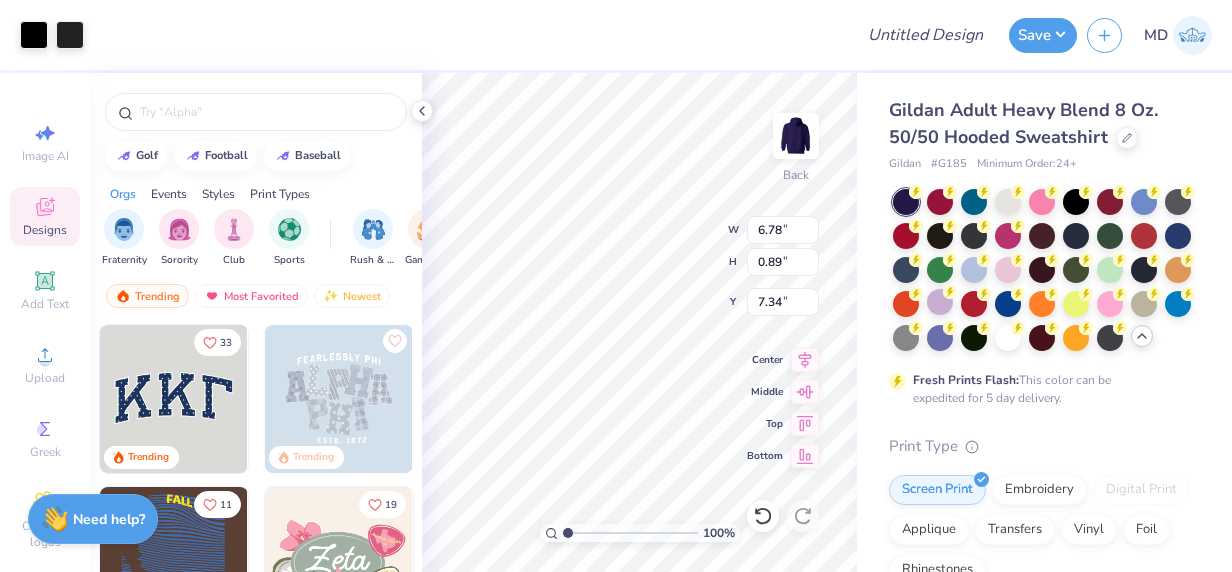type on "6.78" 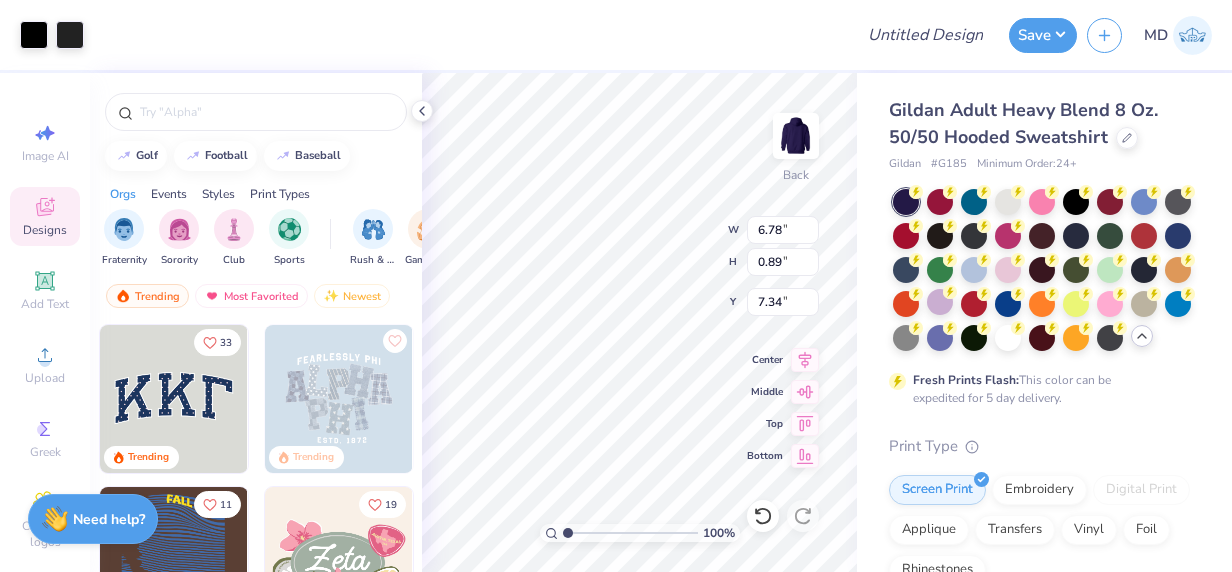 type on "0.89" 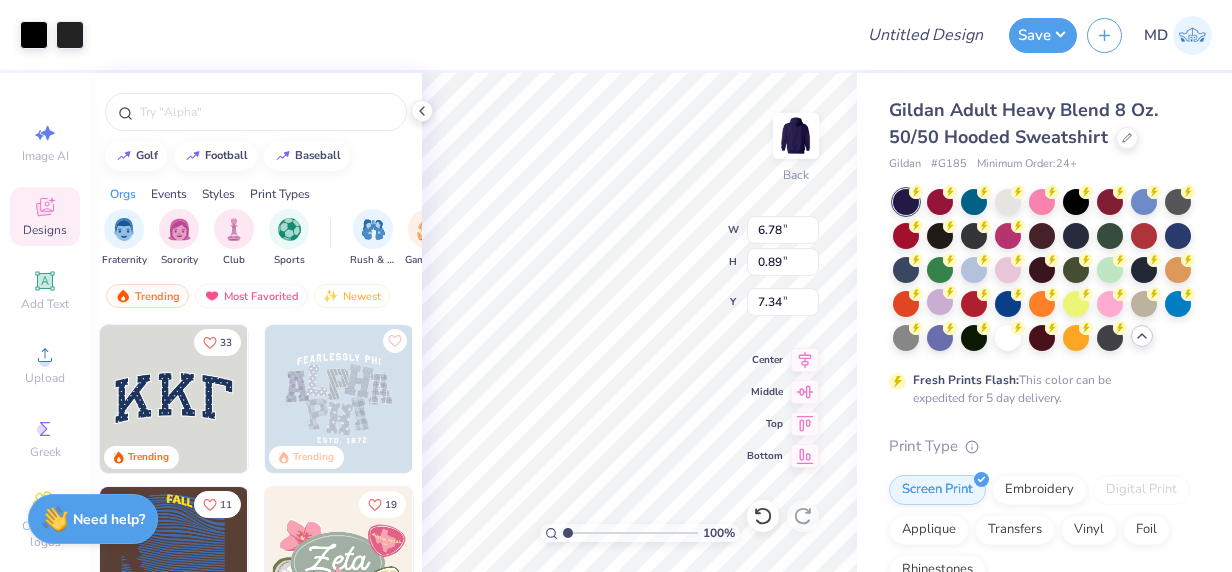 type on "7.34" 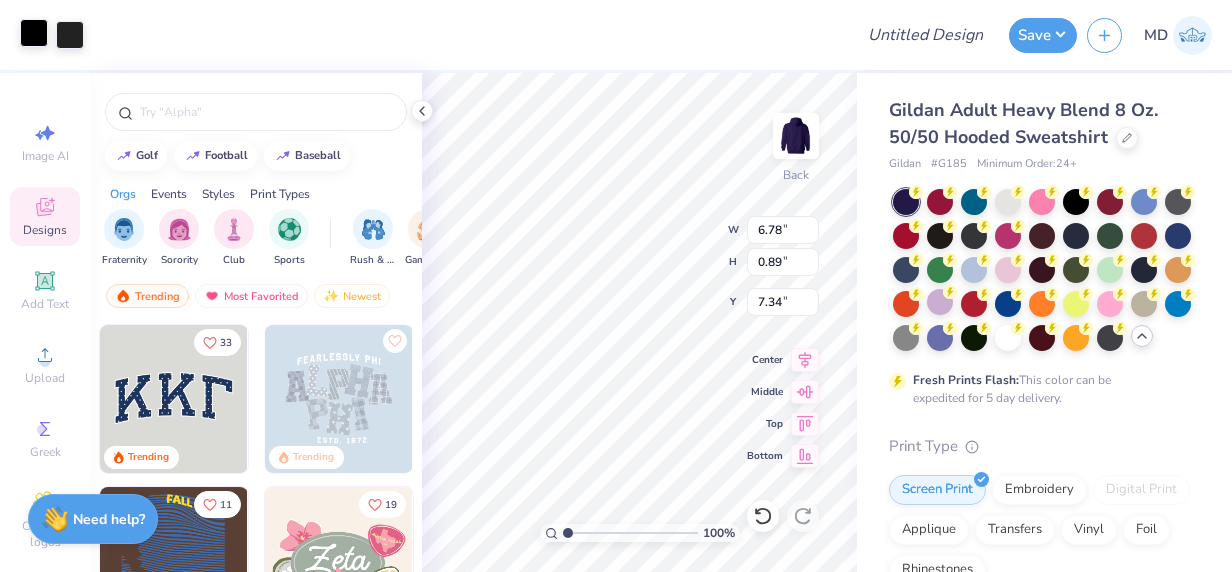 click at bounding box center (34, 33) 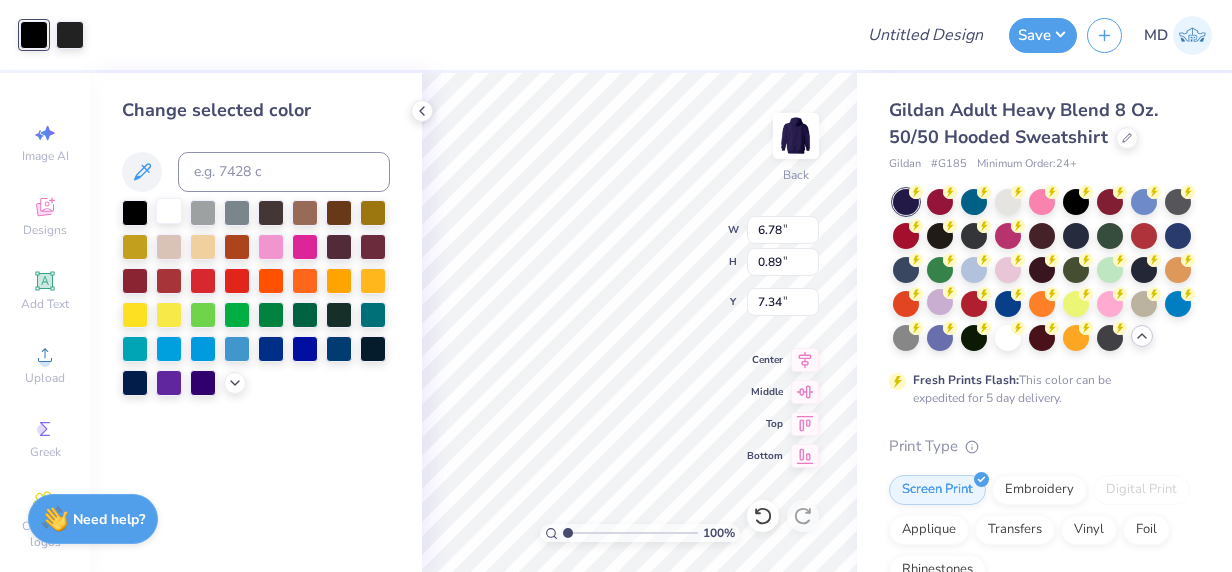 click at bounding box center [169, 211] 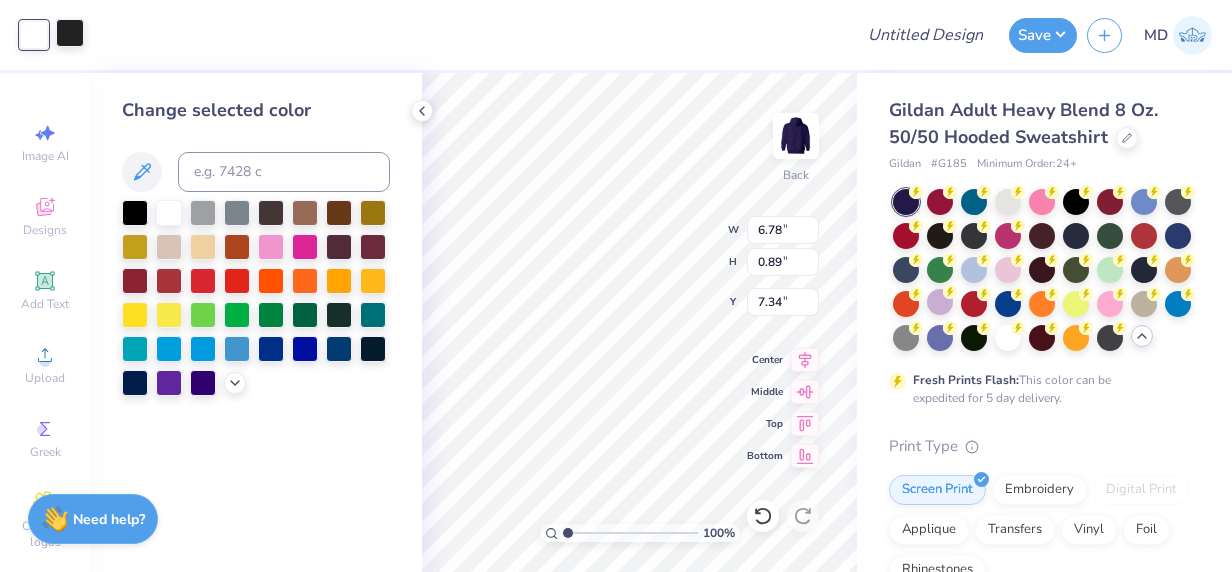 click at bounding box center (70, 33) 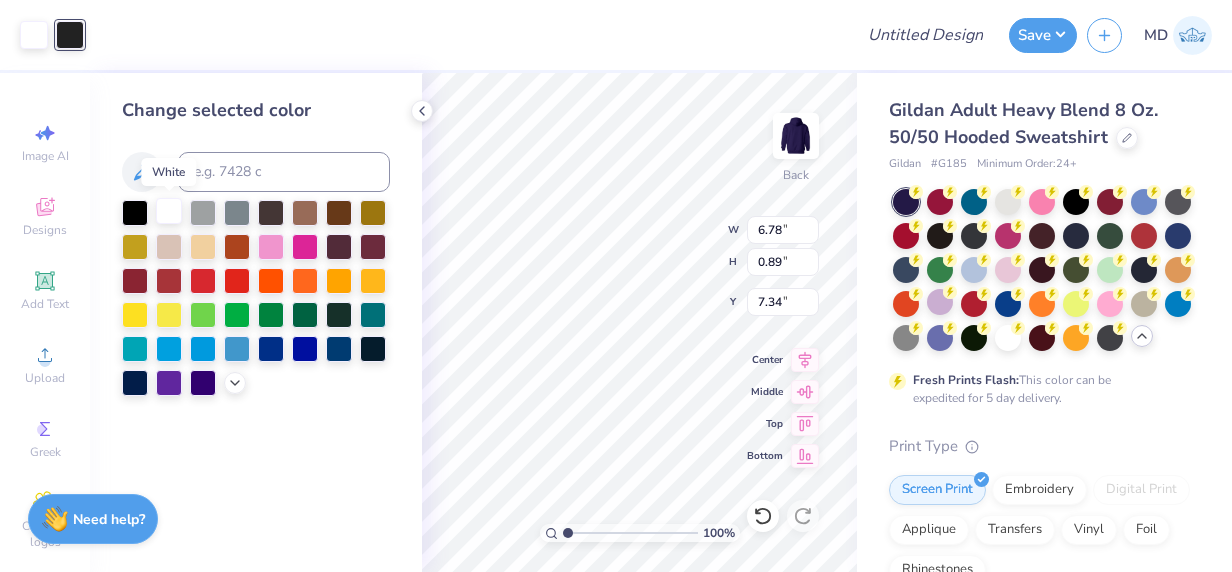 click at bounding box center (169, 211) 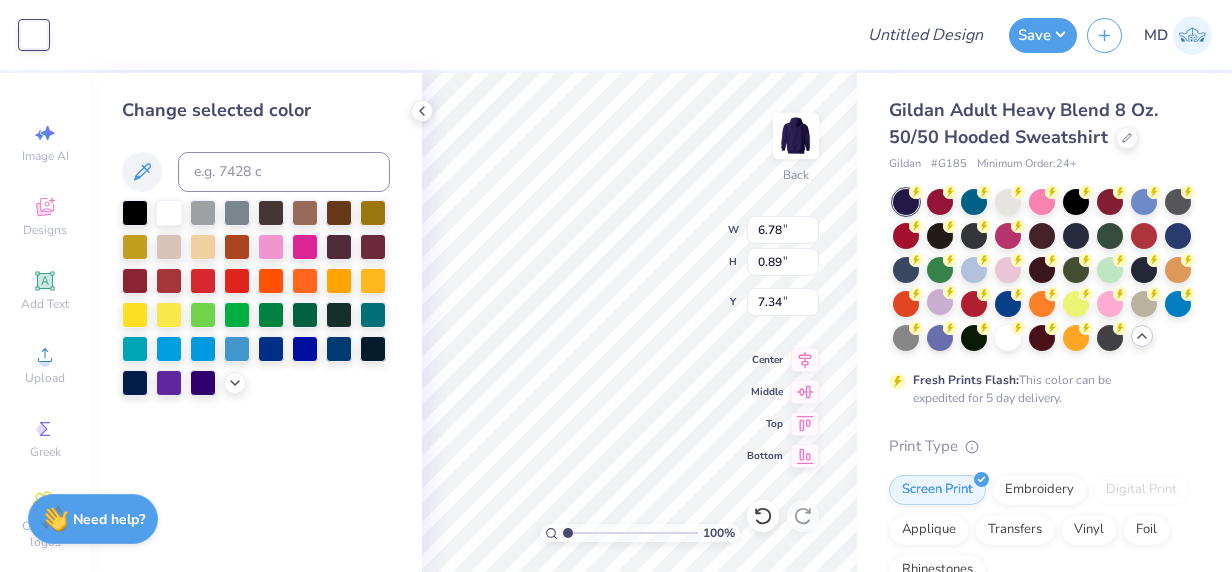 click on "[NUMBER] % [WORD] [LETTER] [NUMBER] [NUMBER] " [LETTER] [NUMBER] [NUMBER] " [LETTER] [NUMBER] [NUMBER] " [WORD] [WORD] [WORD] [WORD]" at bounding box center [639, 322] 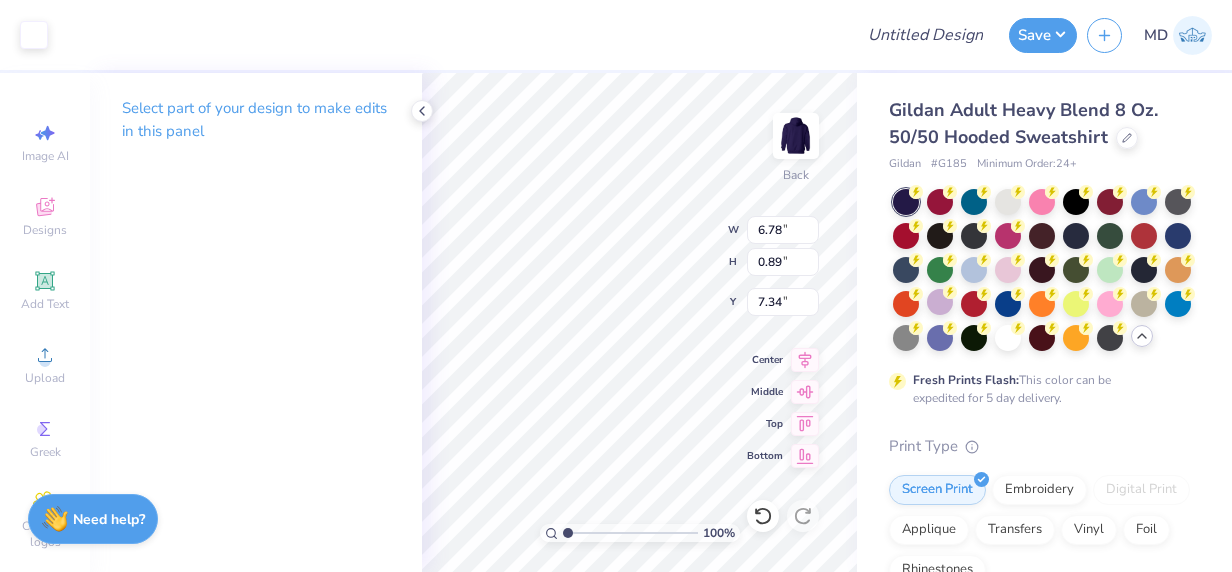 type on "3.00" 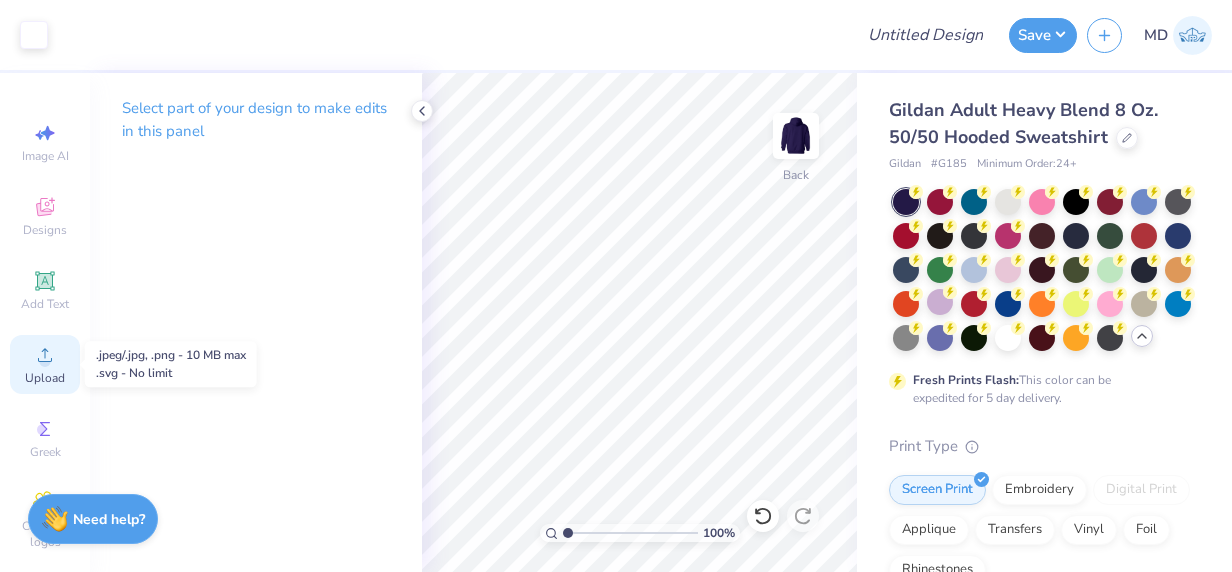 click 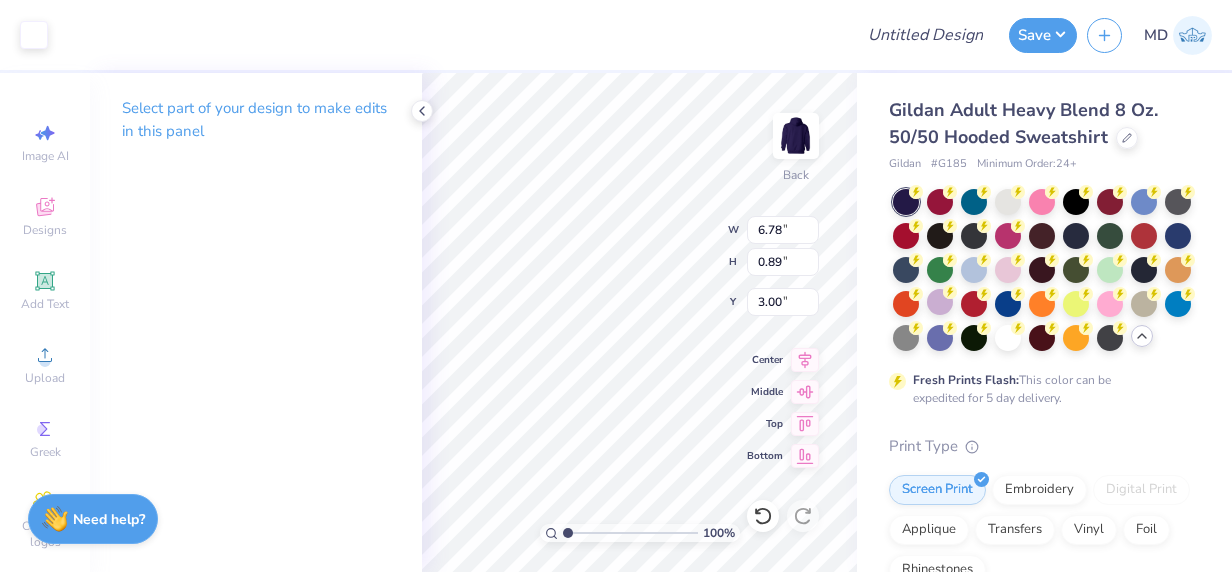 type on "3.94" 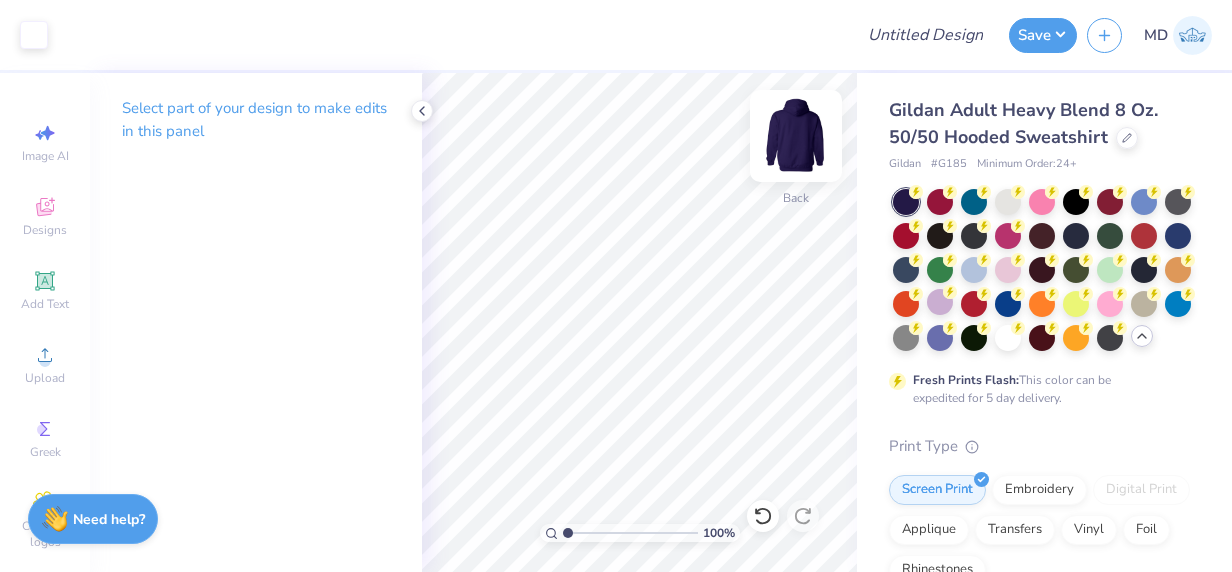 click at bounding box center [796, 136] 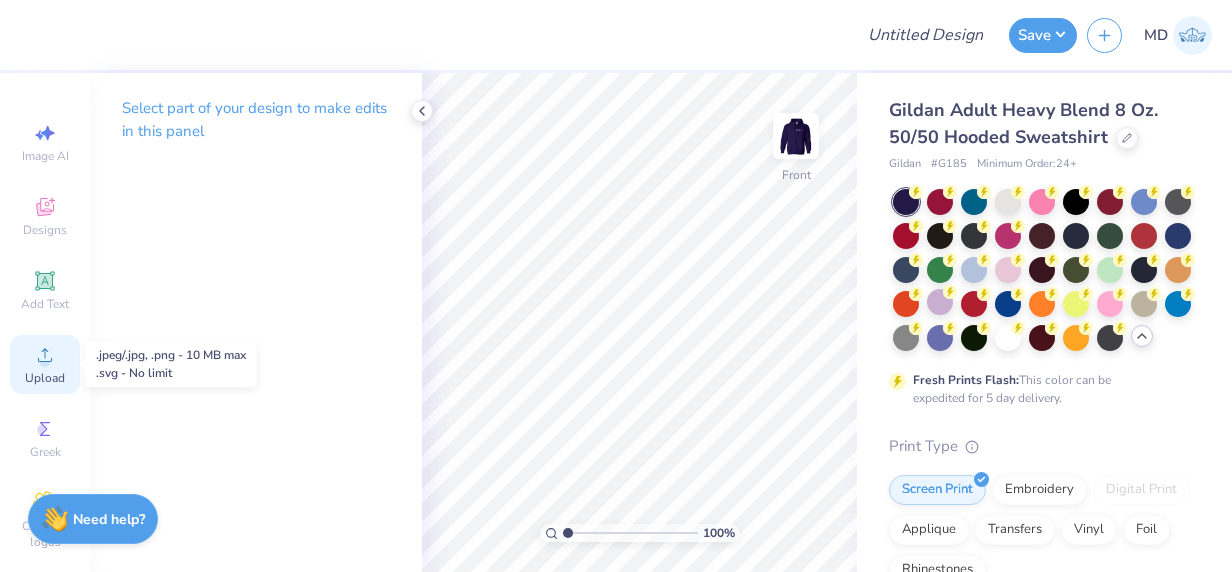 click on "Upload" at bounding box center (45, 378) 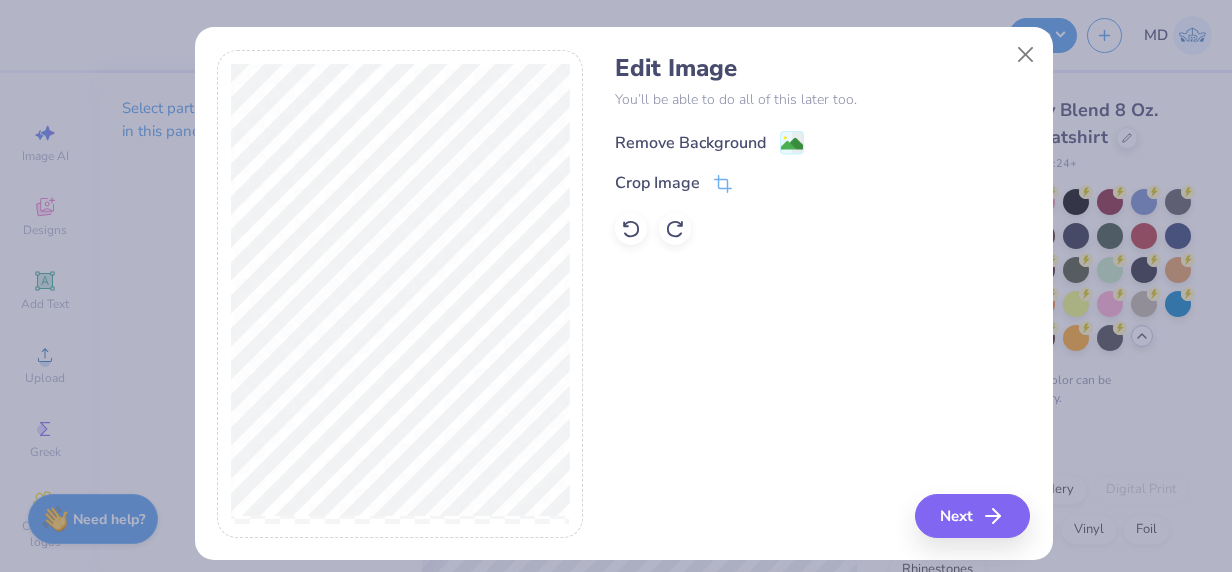 click on "Remove Background" at bounding box center [690, 143] 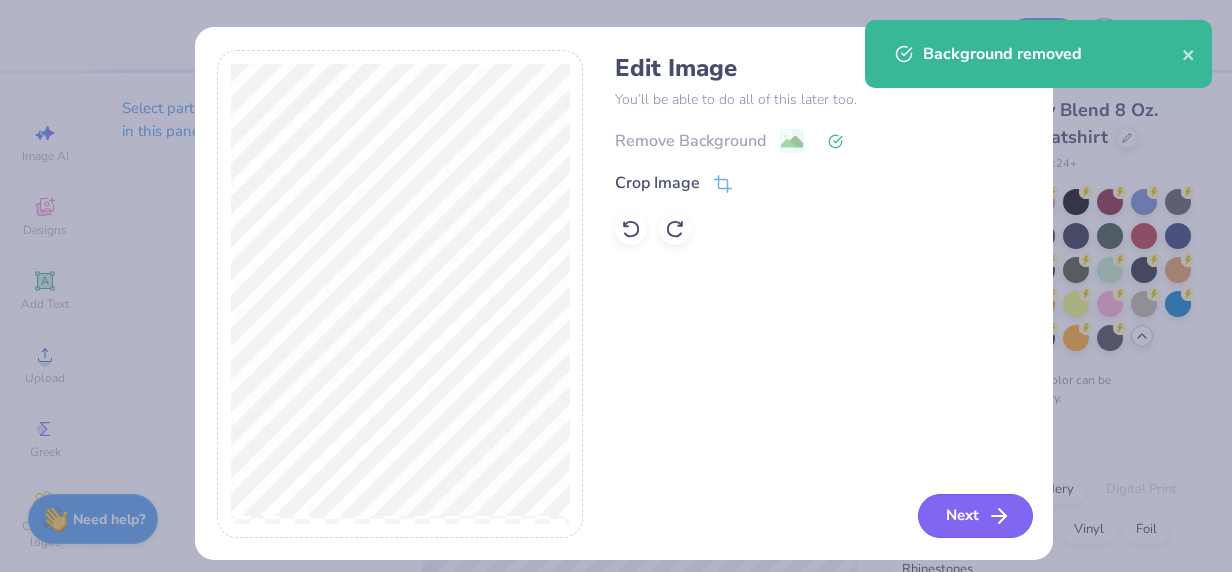 click on "Next" at bounding box center (975, 516) 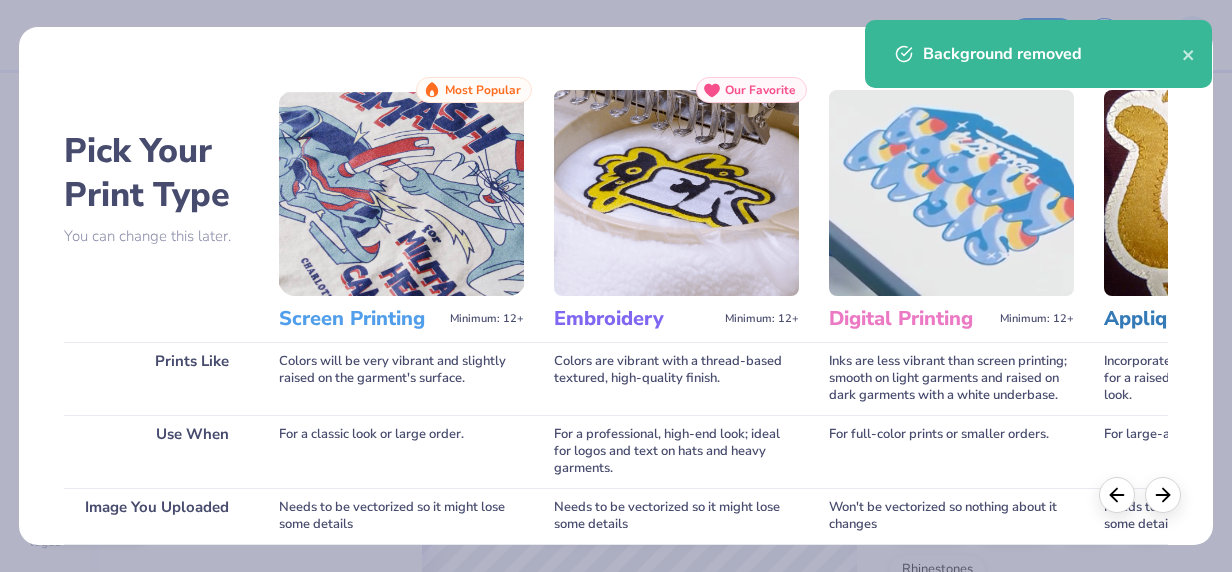 scroll, scrollTop: 324, scrollLeft: 0, axis: vertical 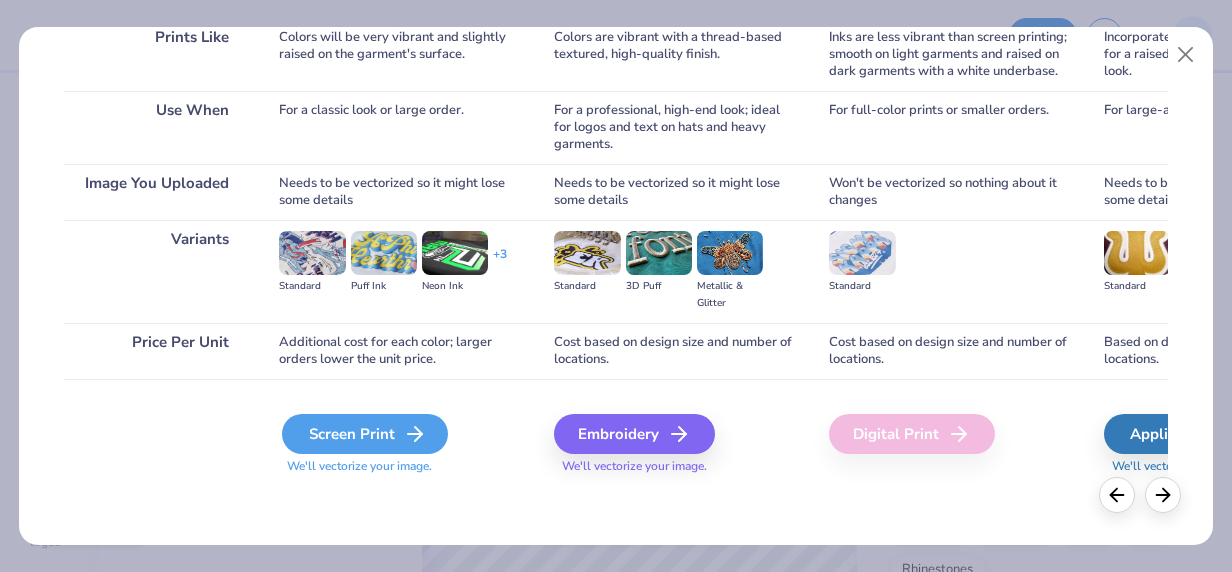 click on "Screen Print" at bounding box center (365, 434) 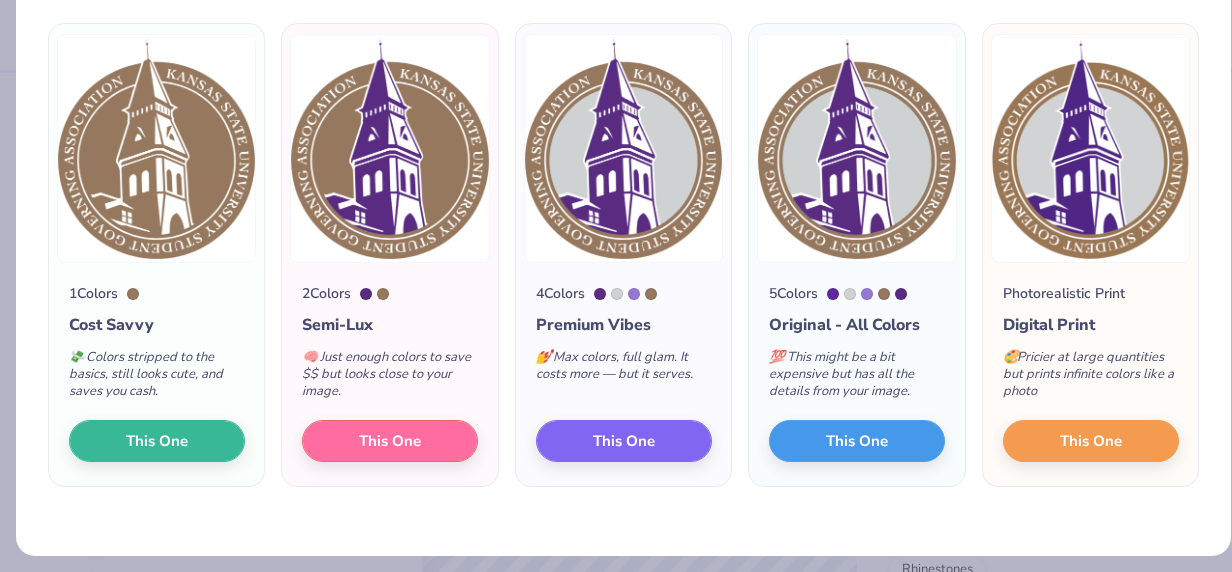scroll, scrollTop: 144, scrollLeft: 0, axis: vertical 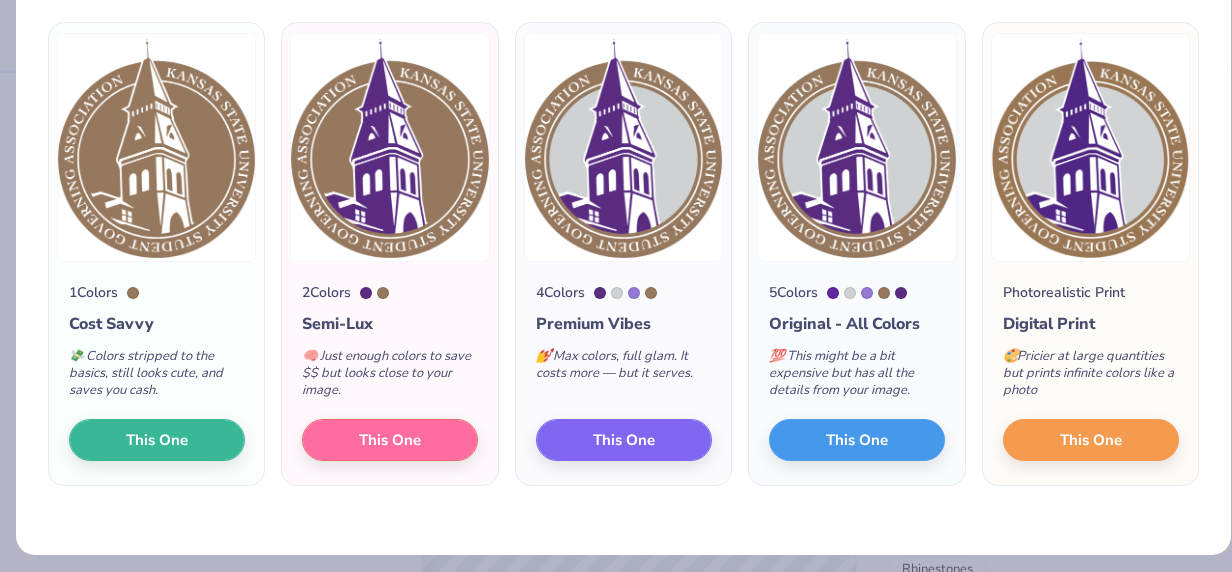 click on "1  Colors Cost Savvy 💸   Colors stripped to the basics, still looks cute, and saves you cash. This One 2  Colors Semi-Lux 🧠   Just enough colors to save $$ but looks close to your image. This One 4  Colors Premium Vibes 💅   Max colors, full glam. It costs more — but it serves. This One 5  Colors Original - All Colors 💯   This might be a bit expensive but has all the details from your image. This One Photorealistic Print Digital Print 🎨  Pricier at large quantities but prints infinite colors like a photo This One" at bounding box center [623, 267] 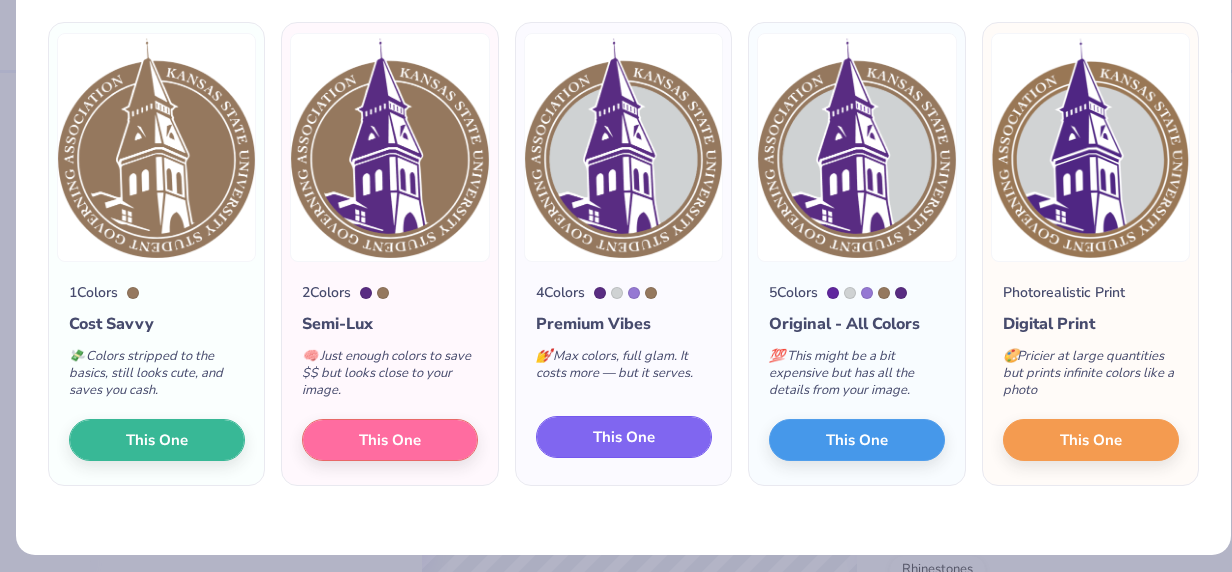 click on "This One" at bounding box center (624, 437) 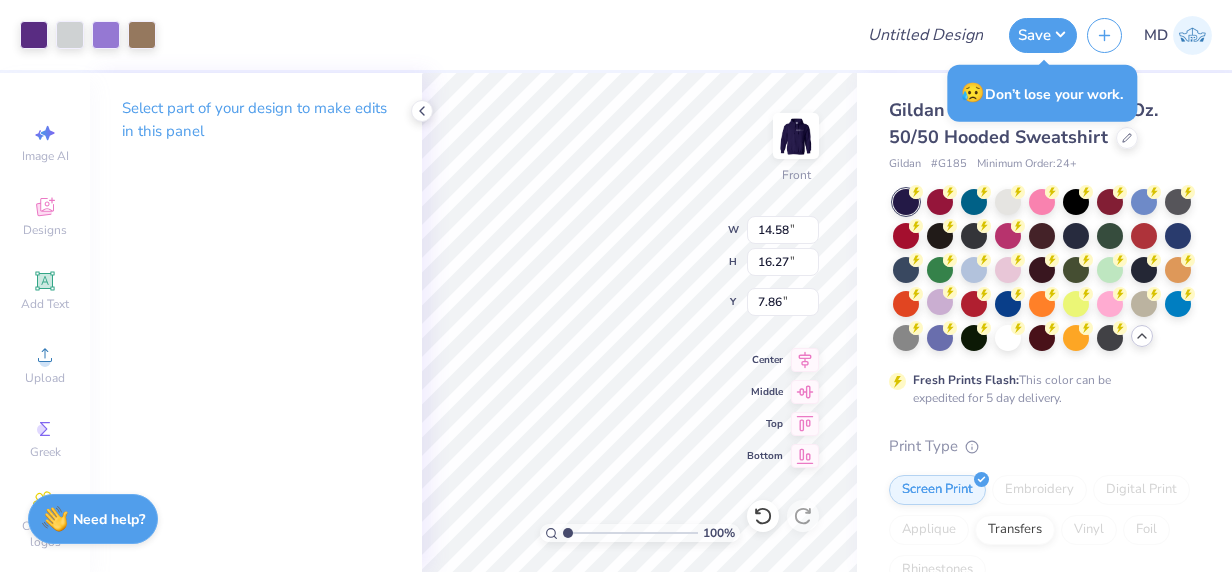 type on "6.96" 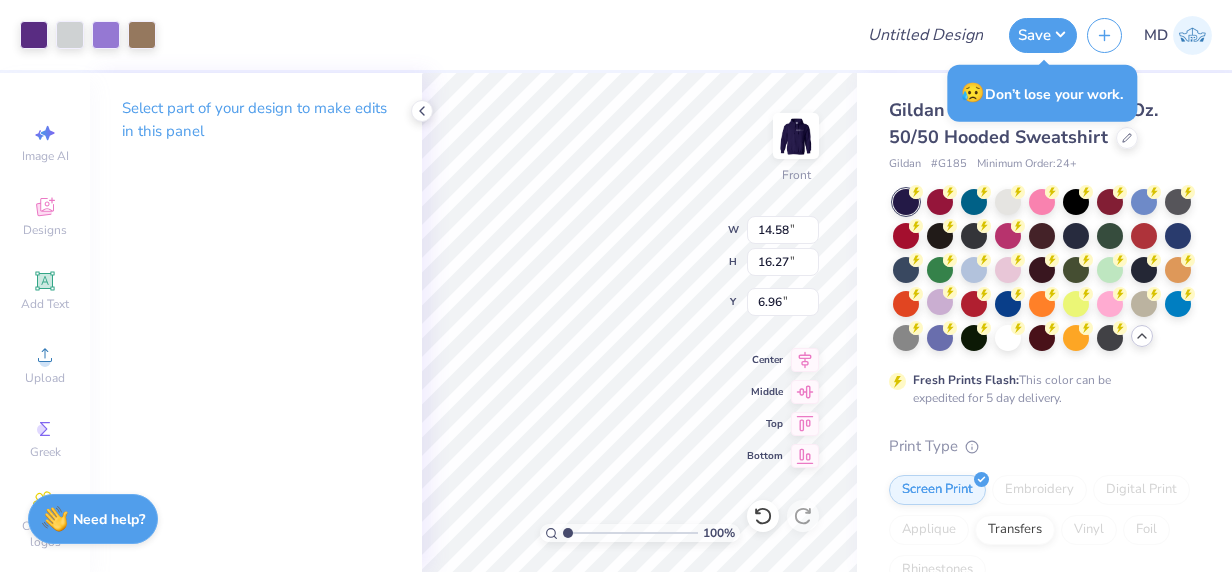 type on "10.98" 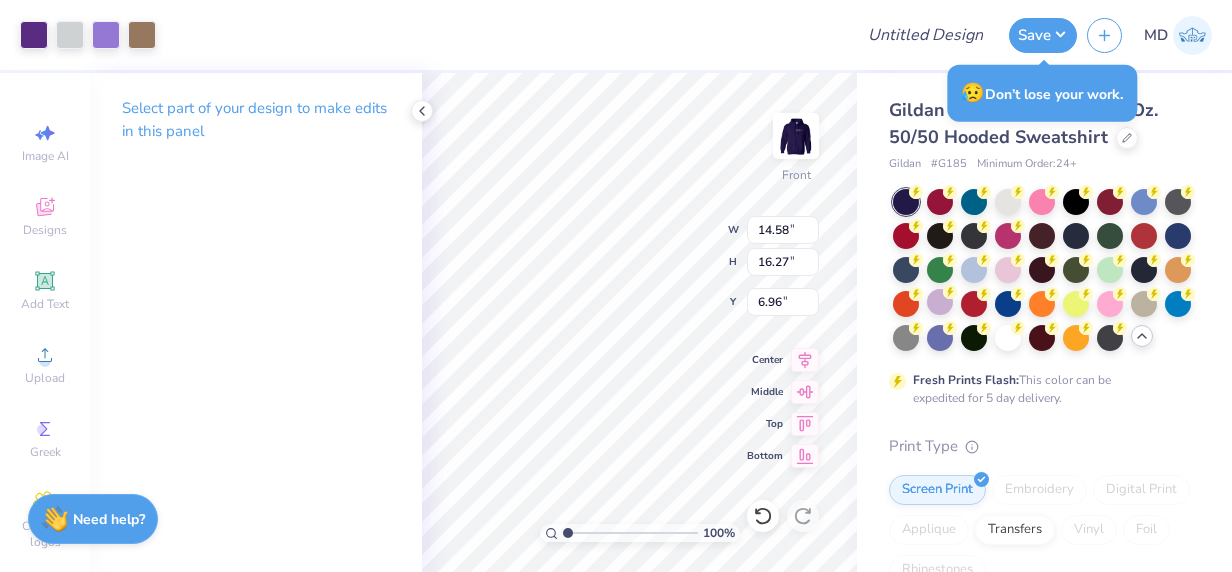 type on "12.25" 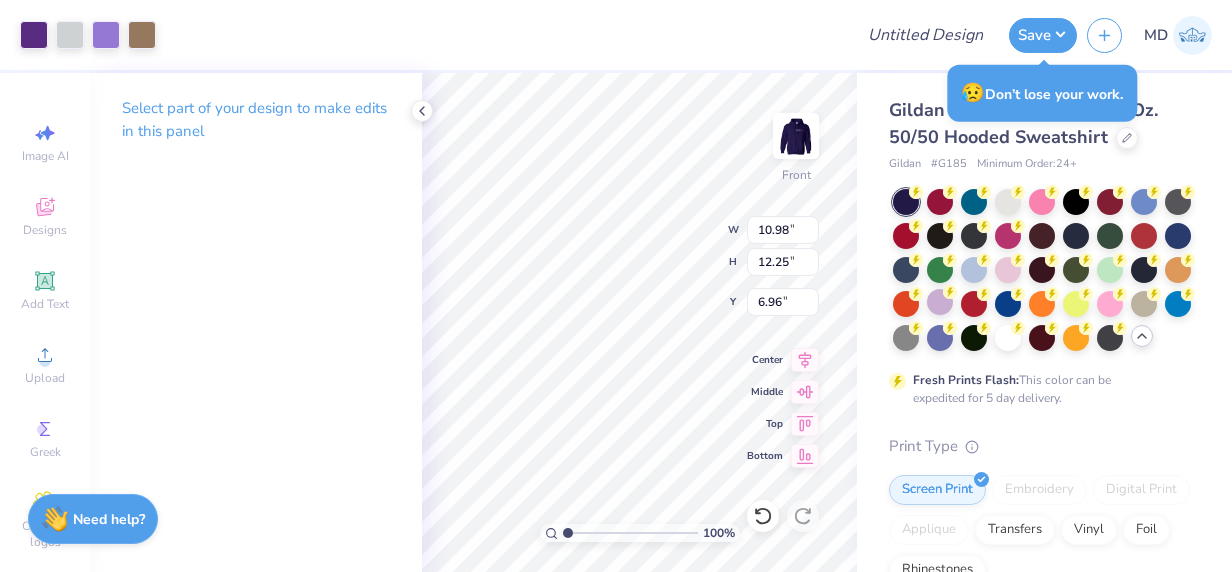 type on "6.00" 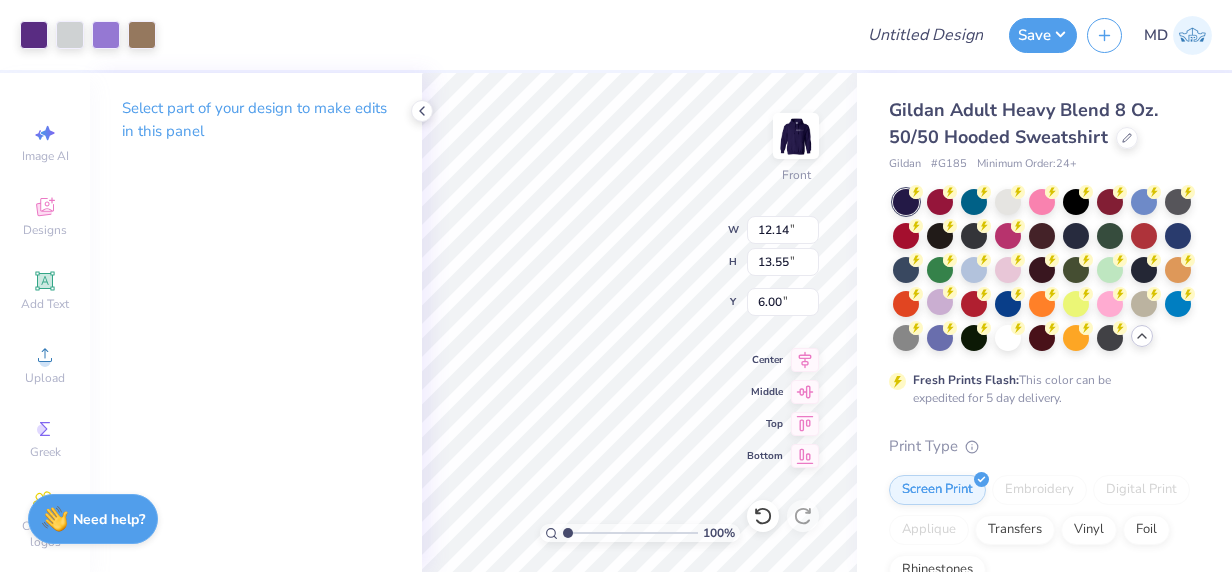 type on "12.14" 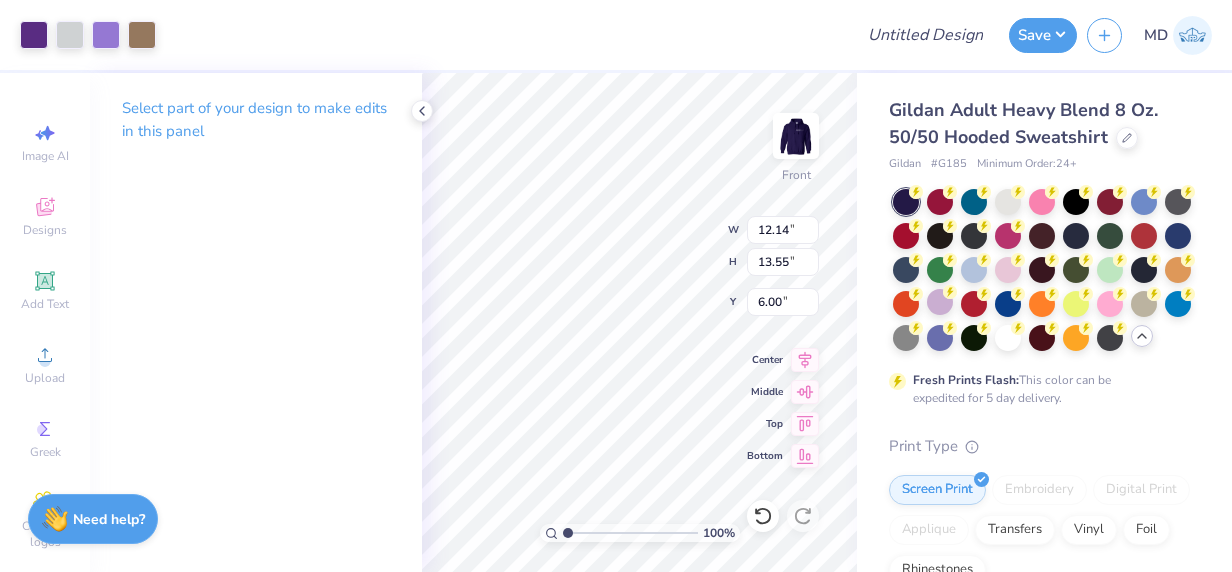 type on "13.55" 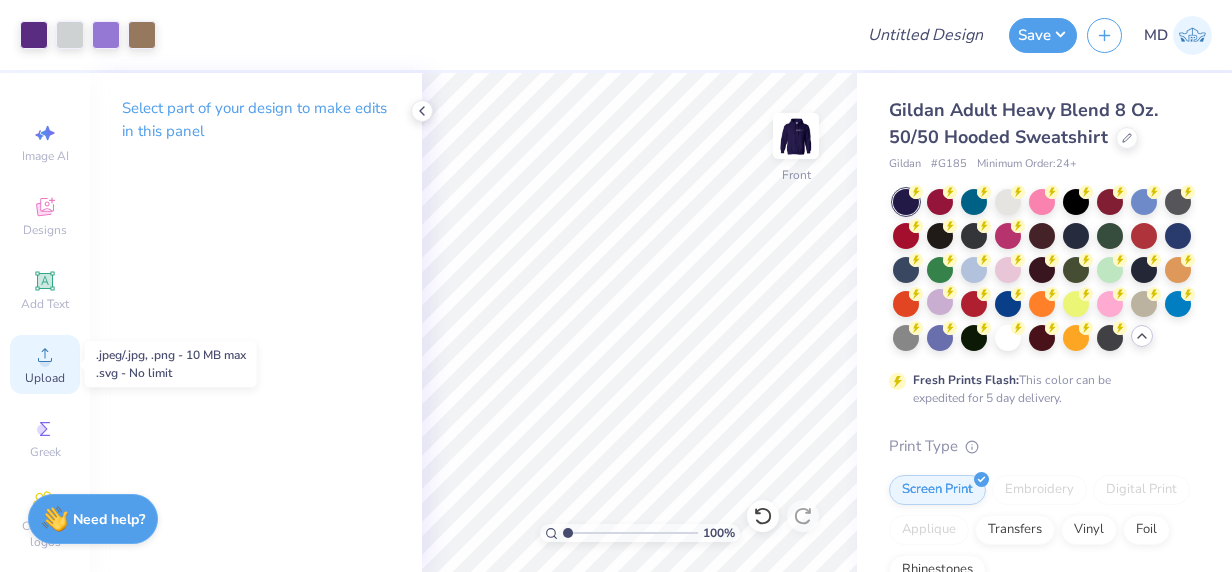 click on "Upload" at bounding box center (45, 378) 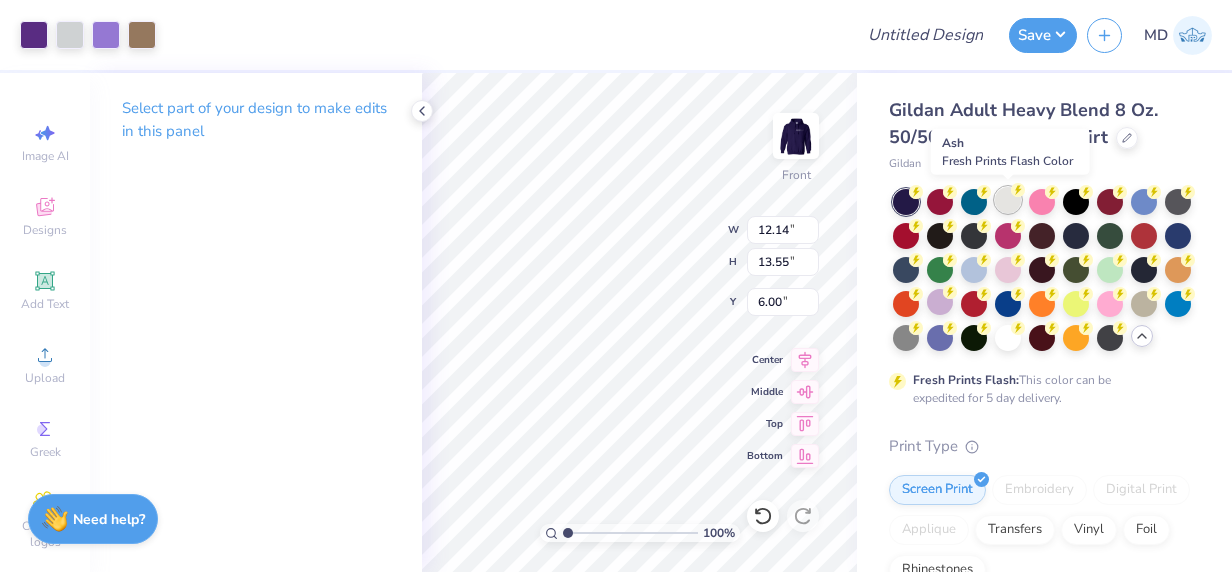 click at bounding box center (1008, 200) 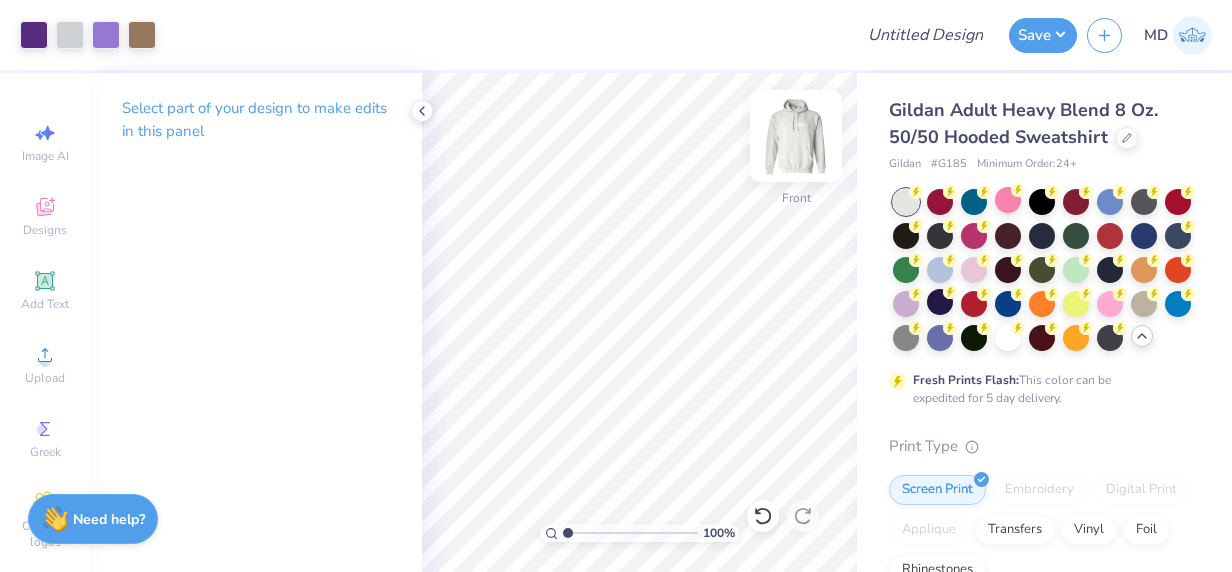 click at bounding box center (796, 136) 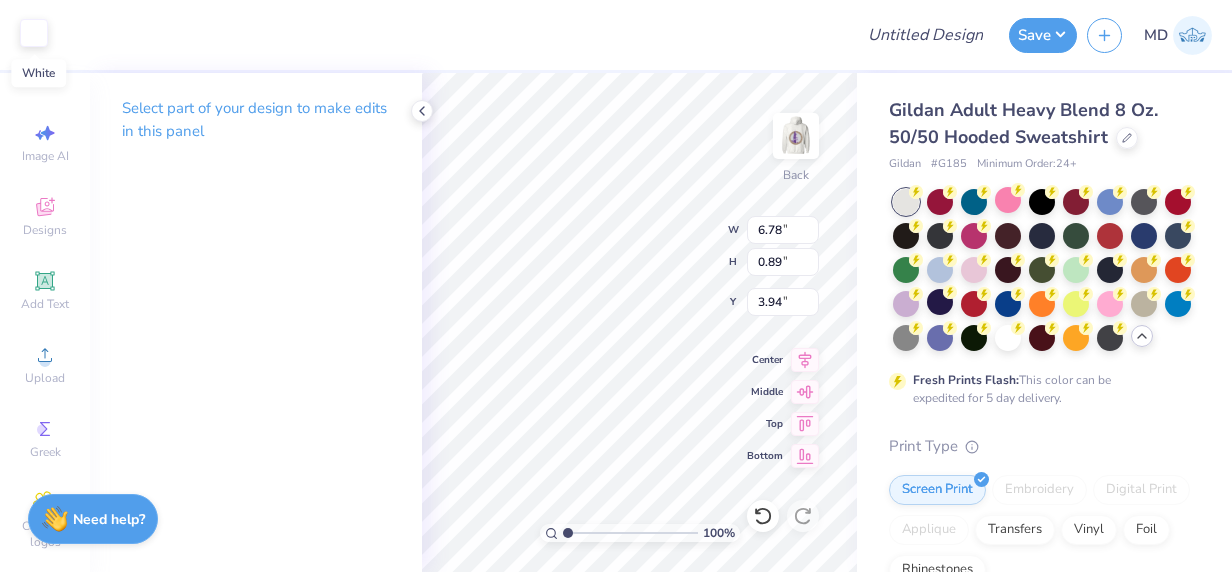 click at bounding box center (34, 33) 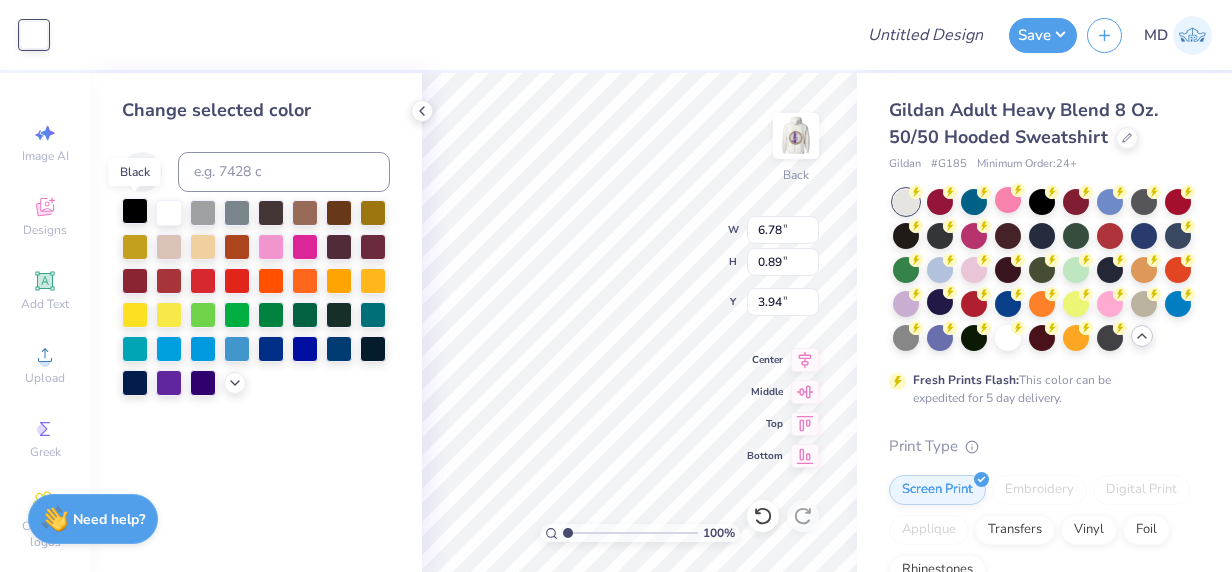 click at bounding box center [135, 211] 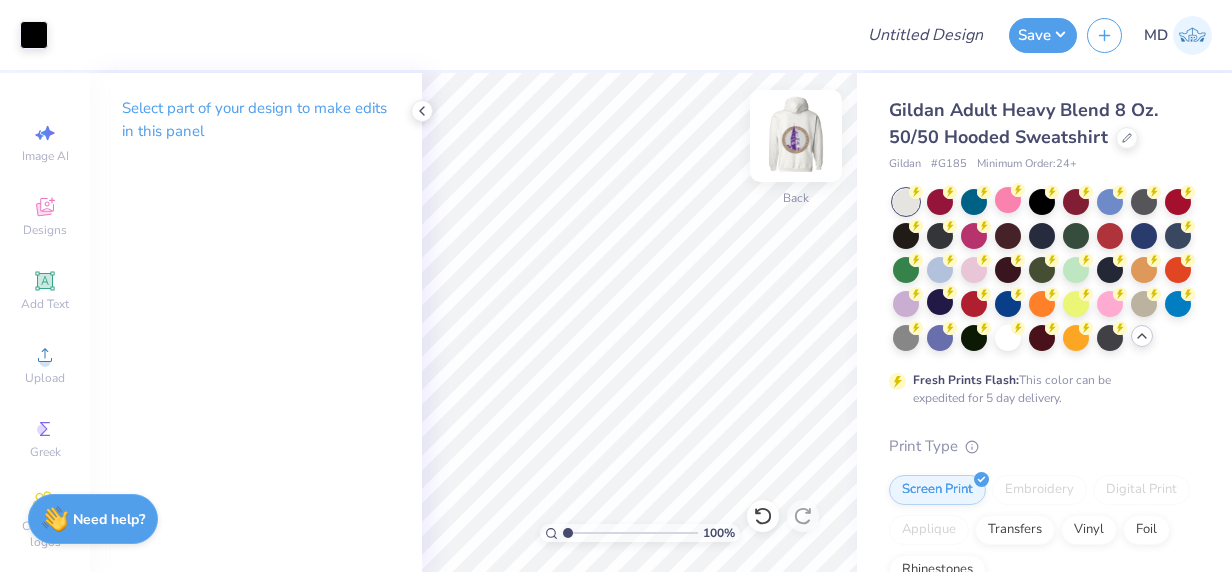 click at bounding box center (796, 136) 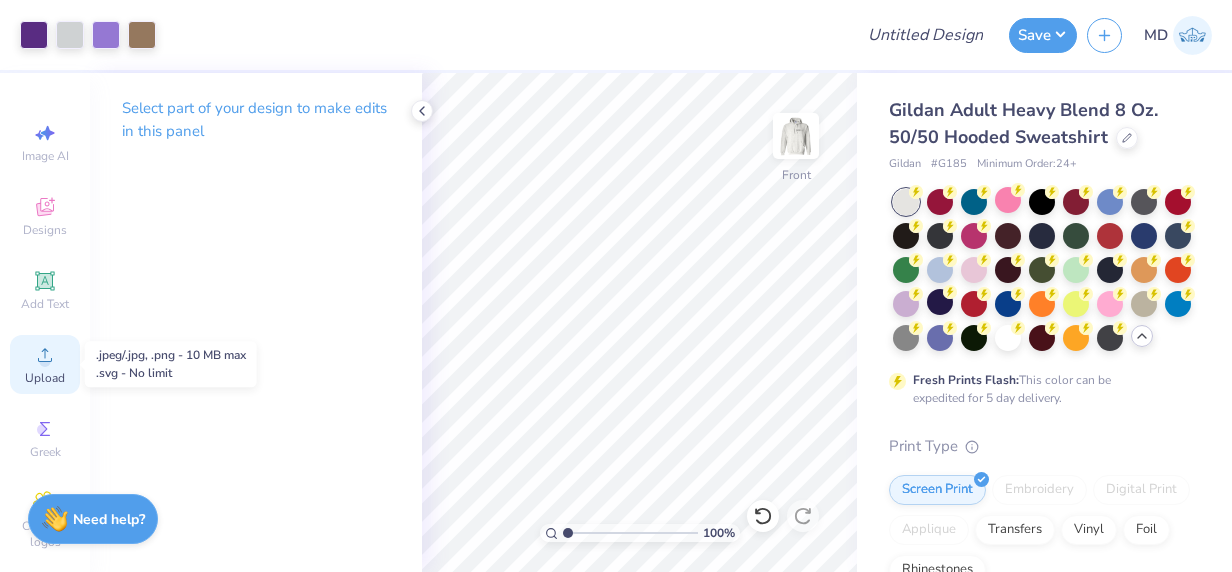 click 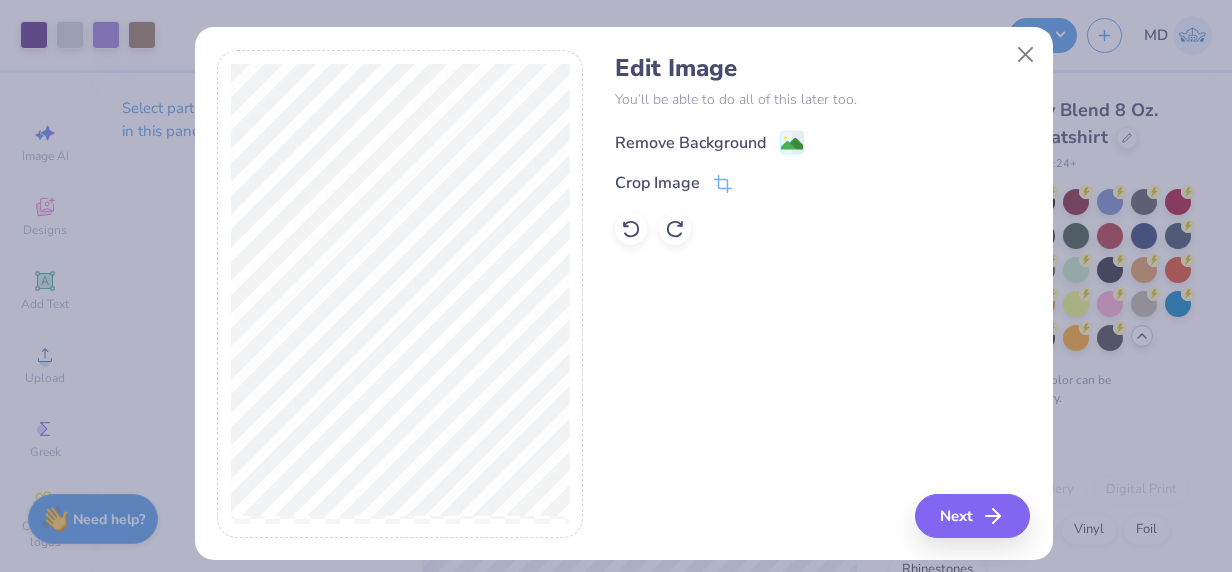 click on "Remove Background" at bounding box center (690, 143) 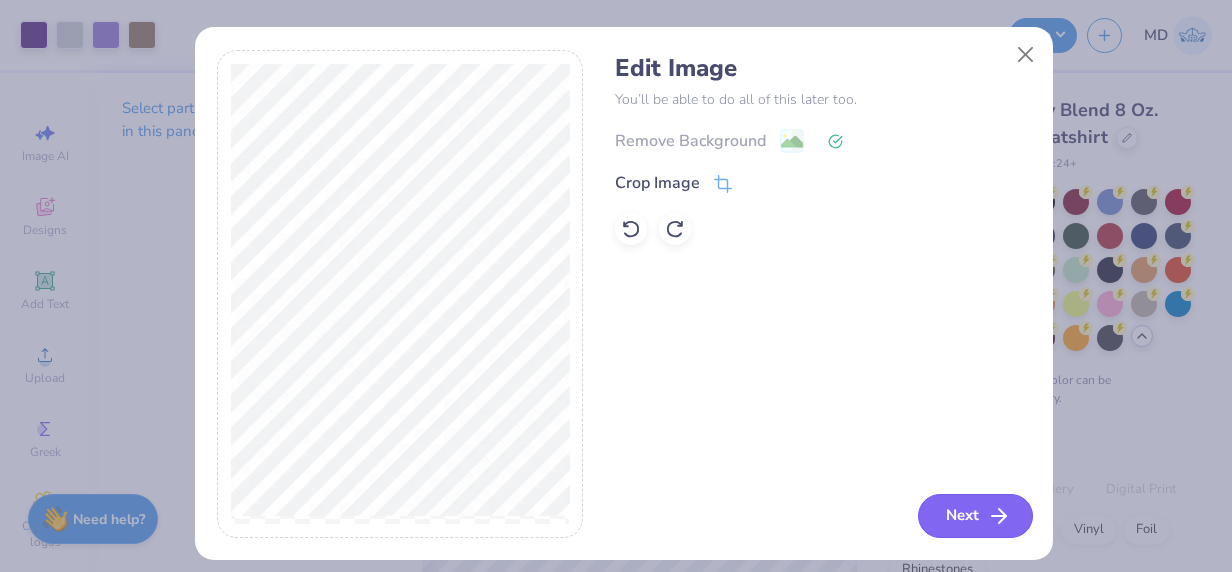 click on "Next" at bounding box center (975, 516) 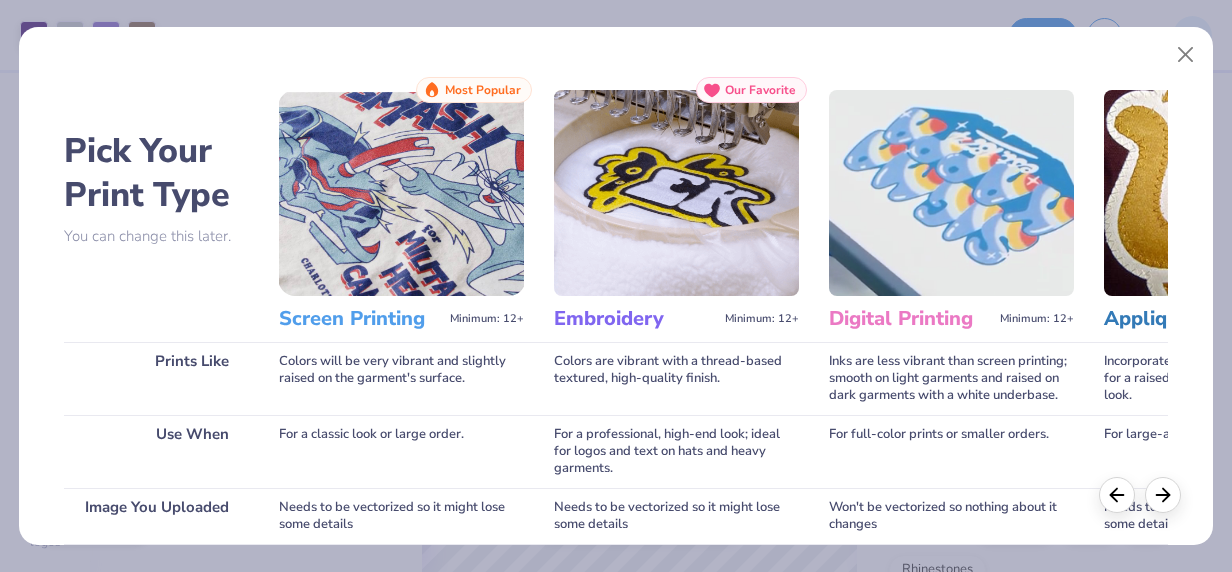 scroll, scrollTop: 324, scrollLeft: 0, axis: vertical 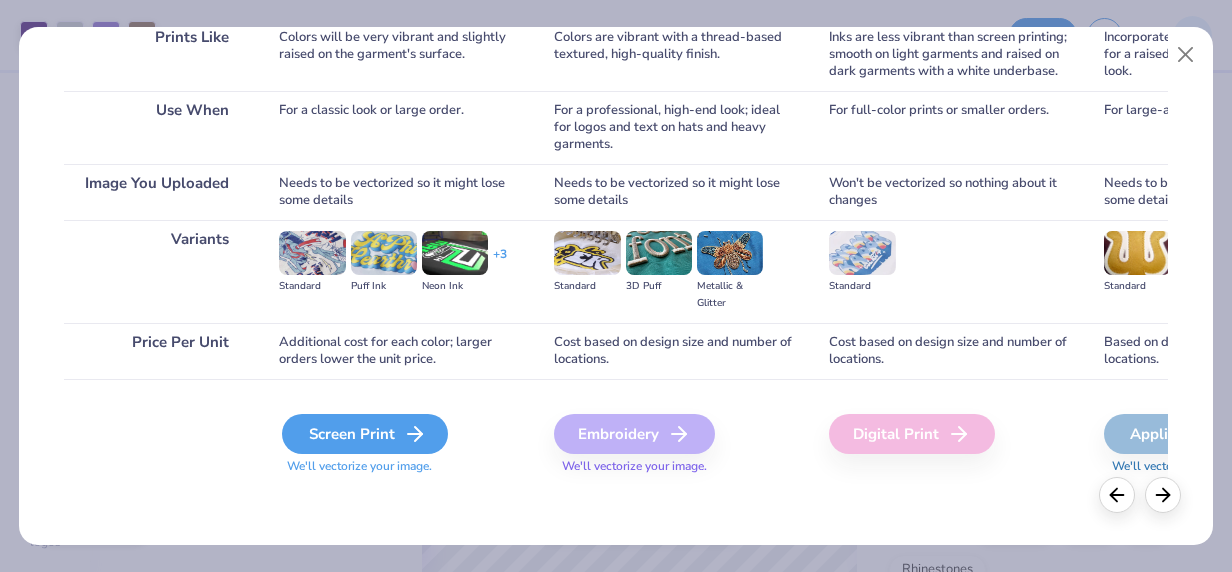 click on "Screen Print" at bounding box center [365, 434] 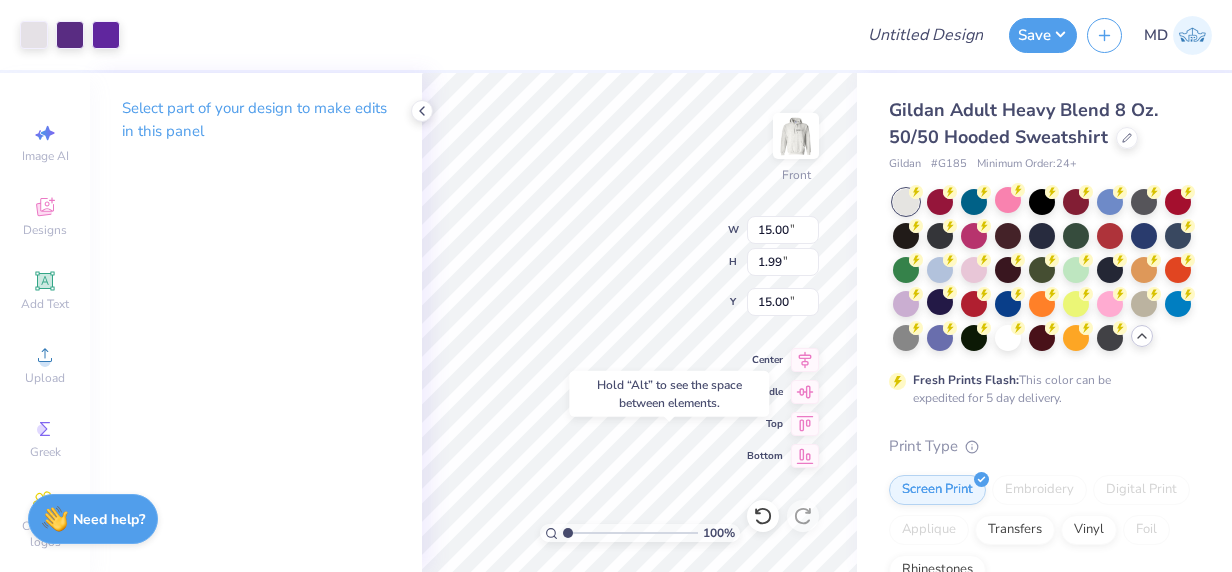 type on "20.07" 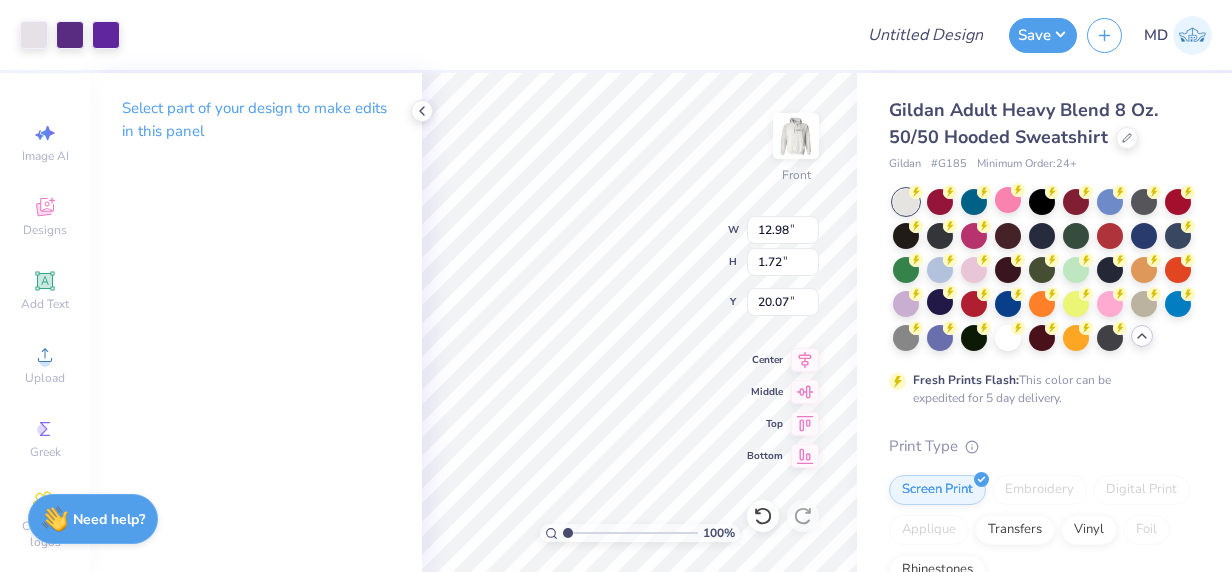 type on "12.98" 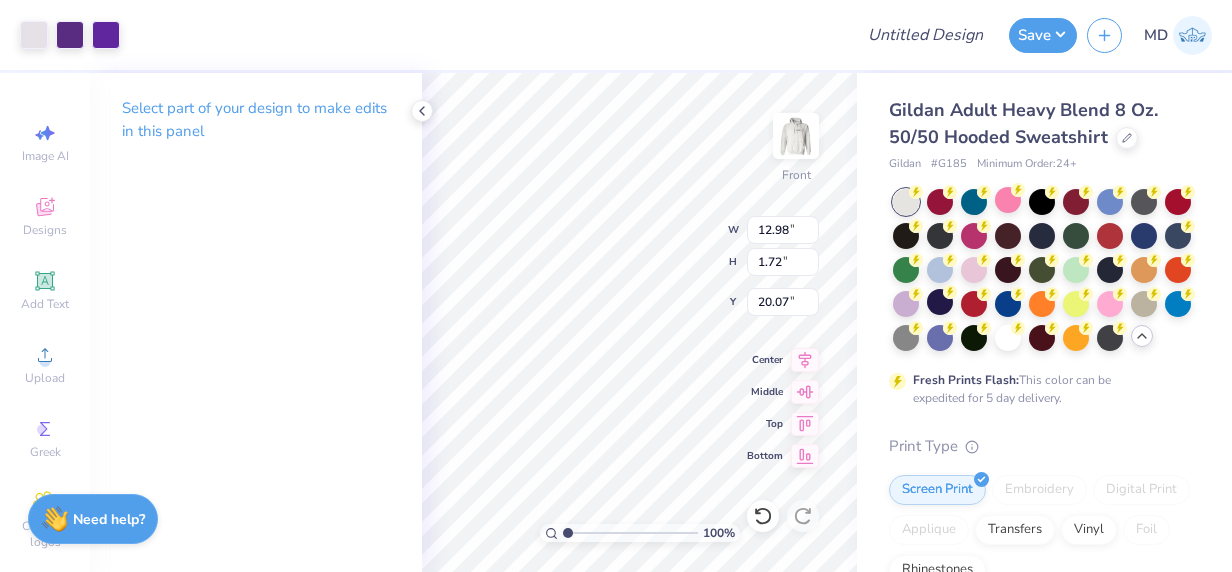 type on "1.72" 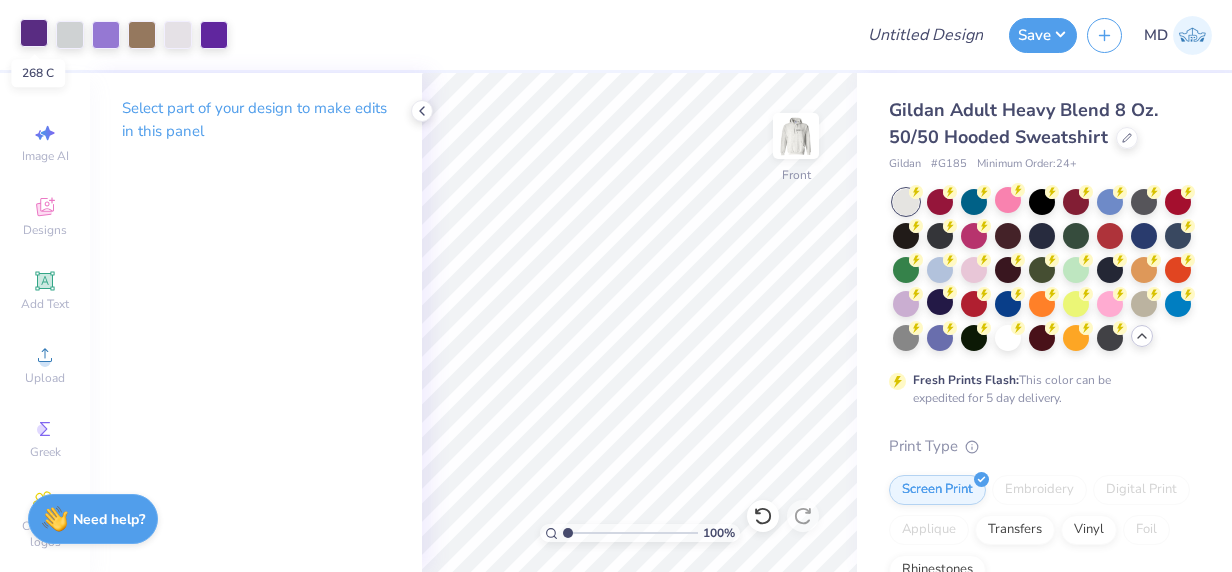 click at bounding box center (34, 33) 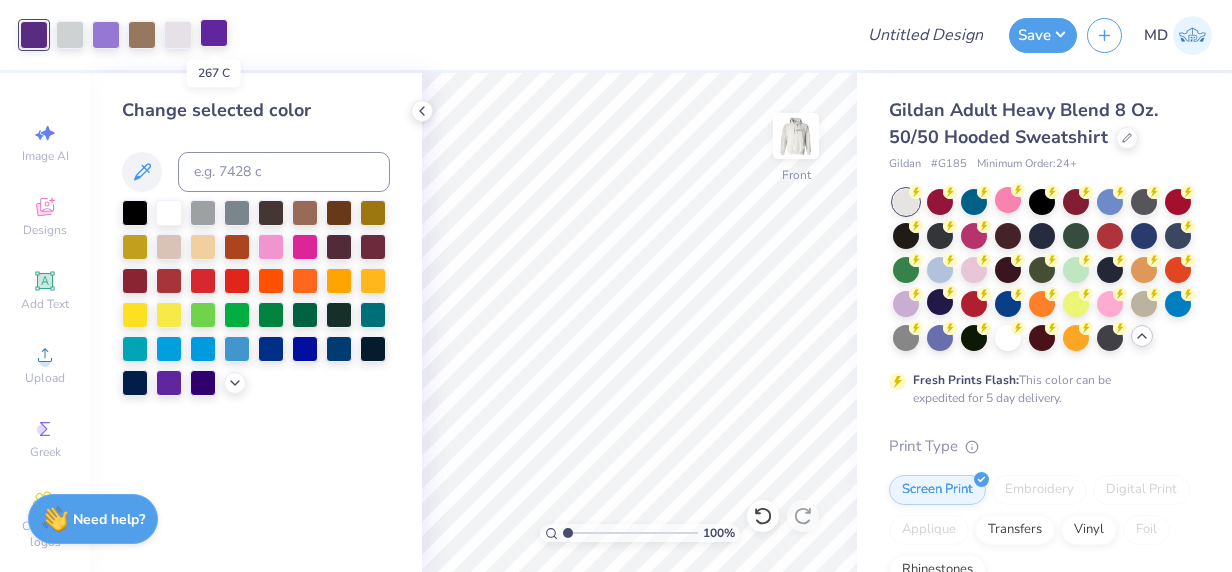 click at bounding box center (214, 33) 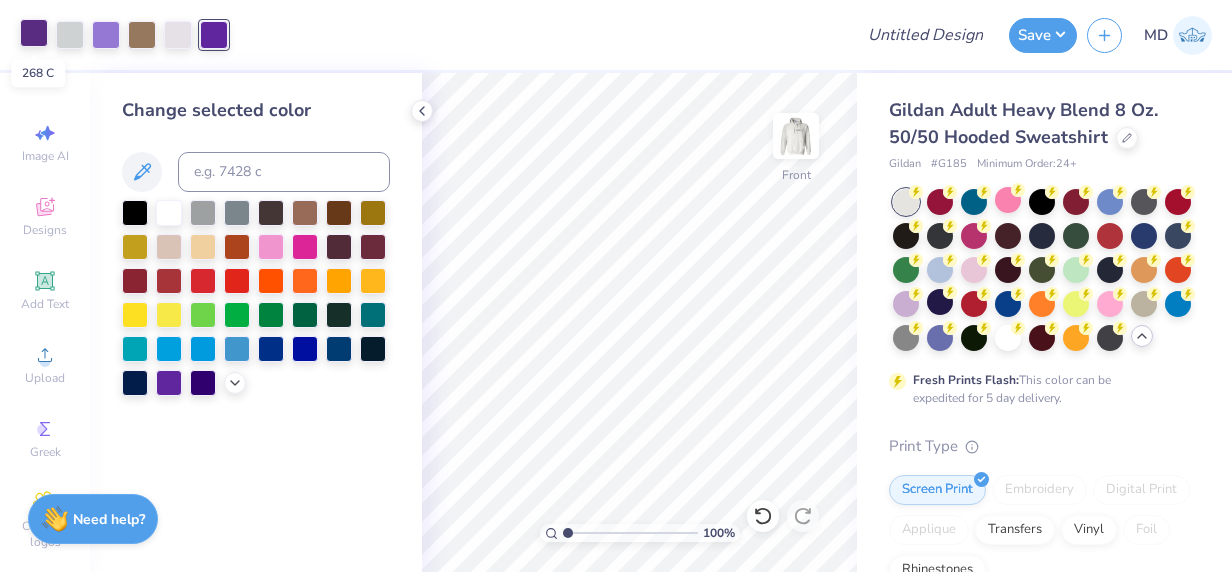 click at bounding box center (34, 33) 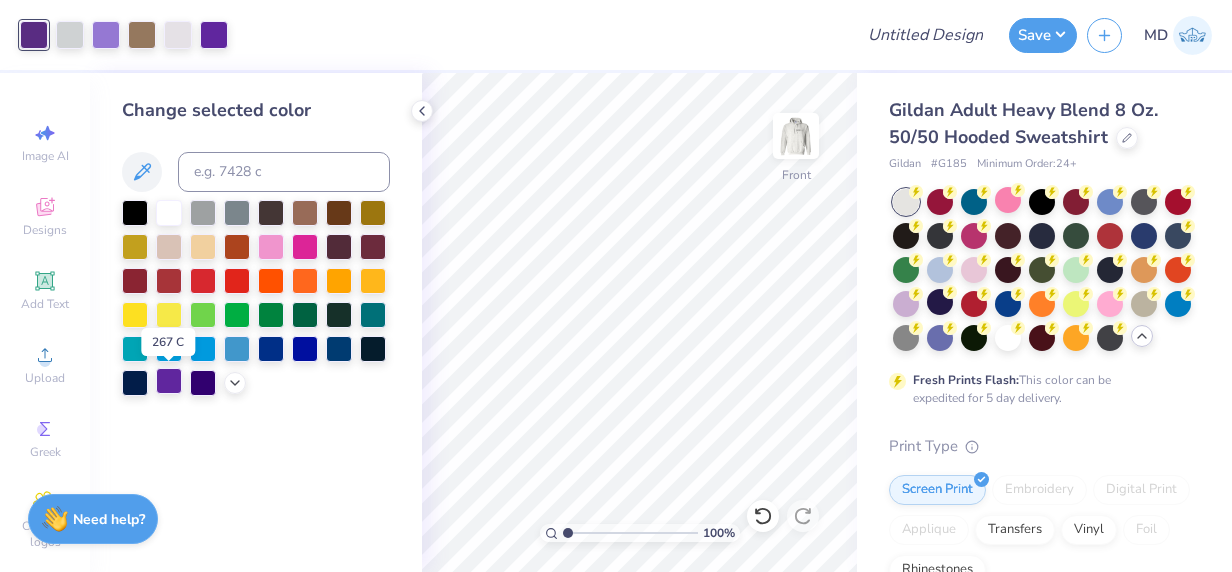 click at bounding box center [169, 381] 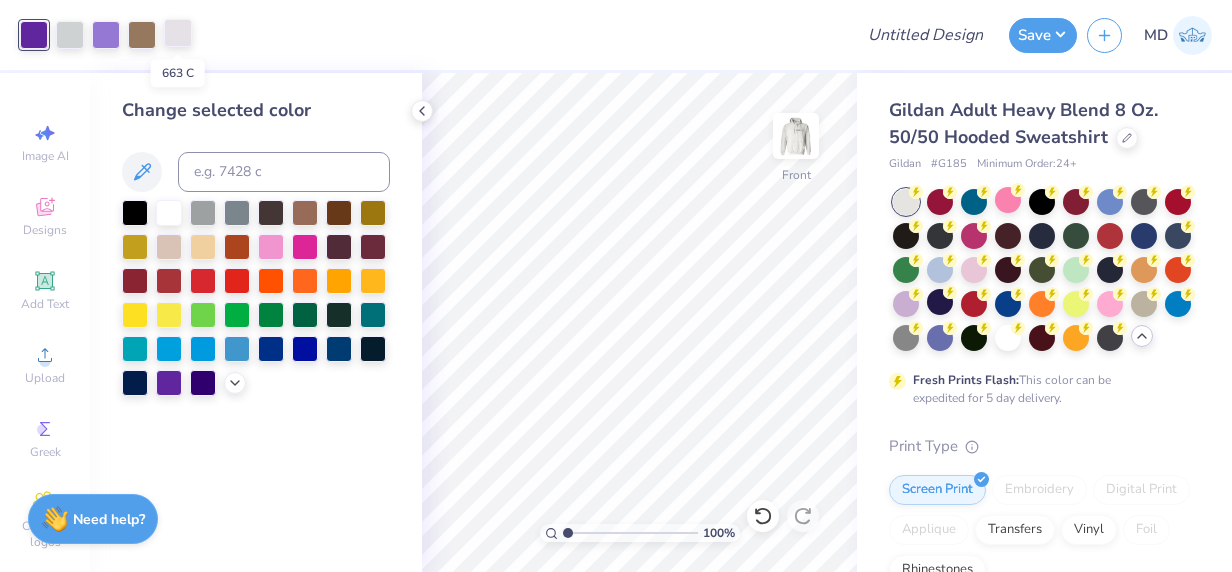 click at bounding box center (178, 33) 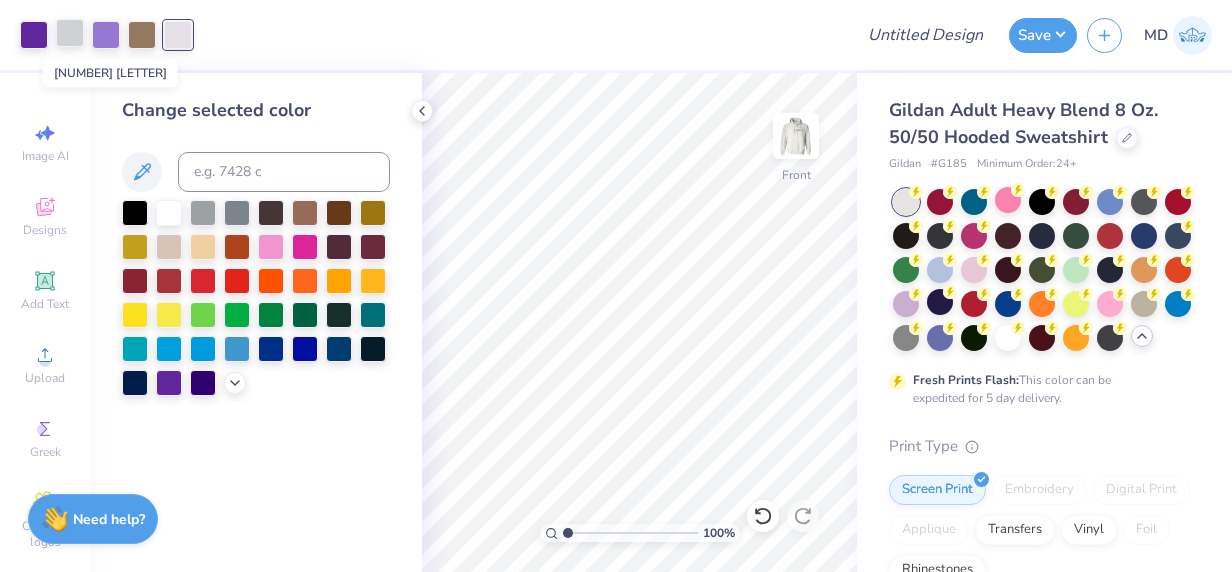 click at bounding box center (70, 33) 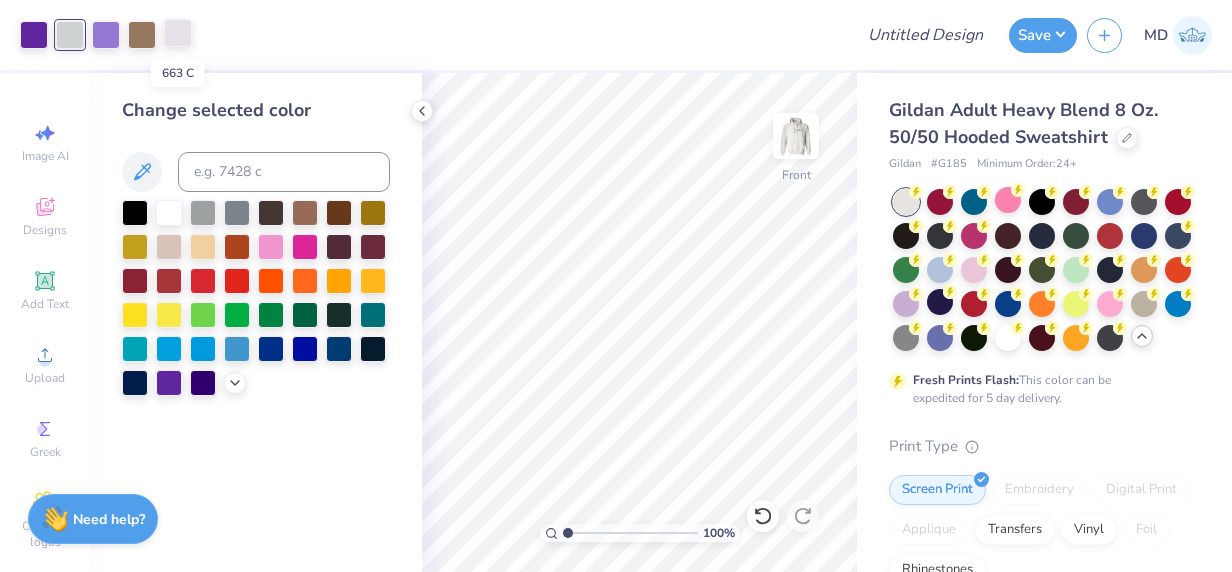 click at bounding box center [178, 33] 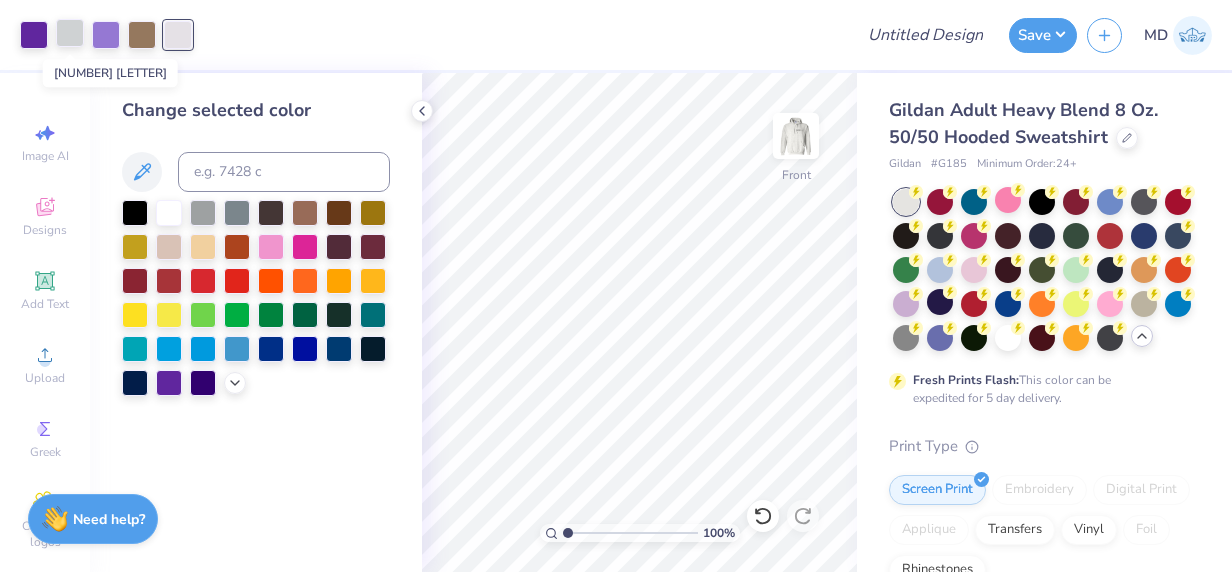 click at bounding box center [70, 33] 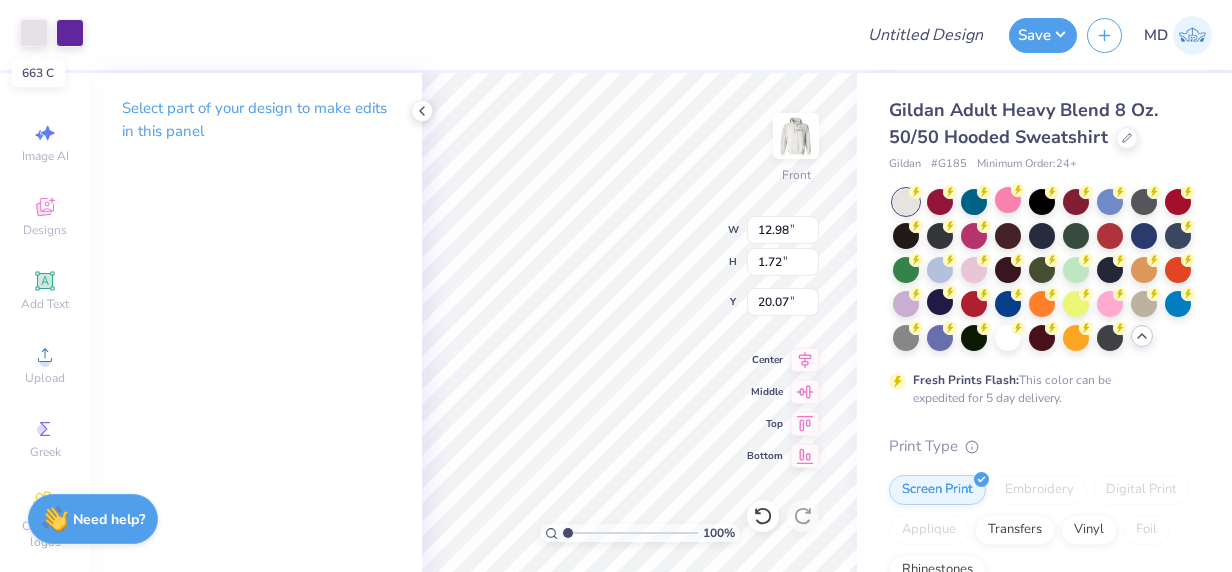 click at bounding box center (34, 33) 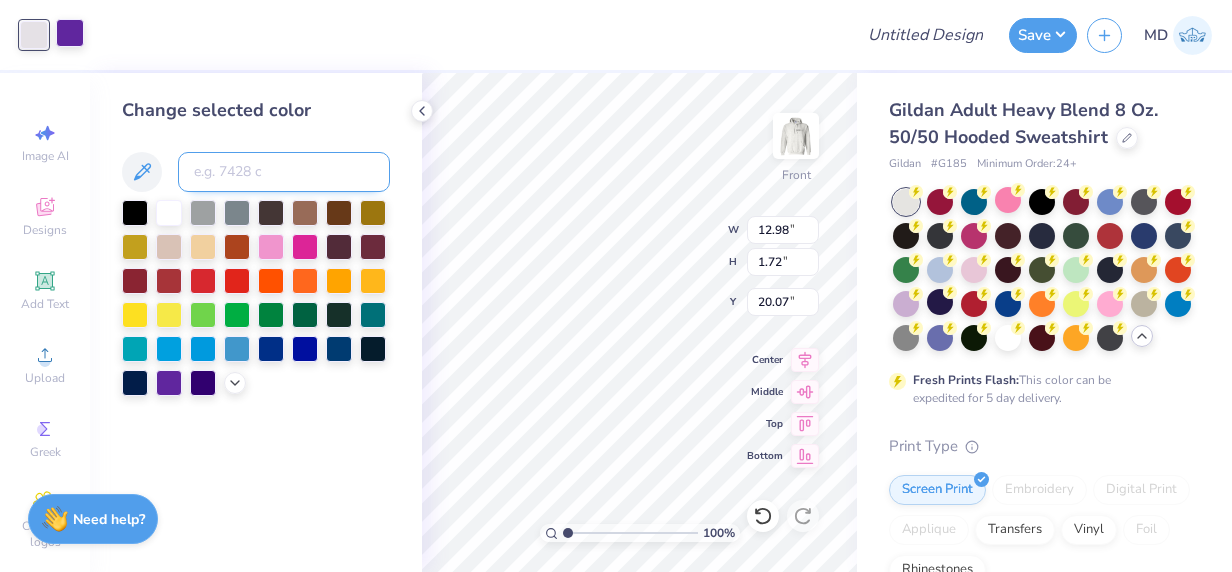 click at bounding box center [284, 172] 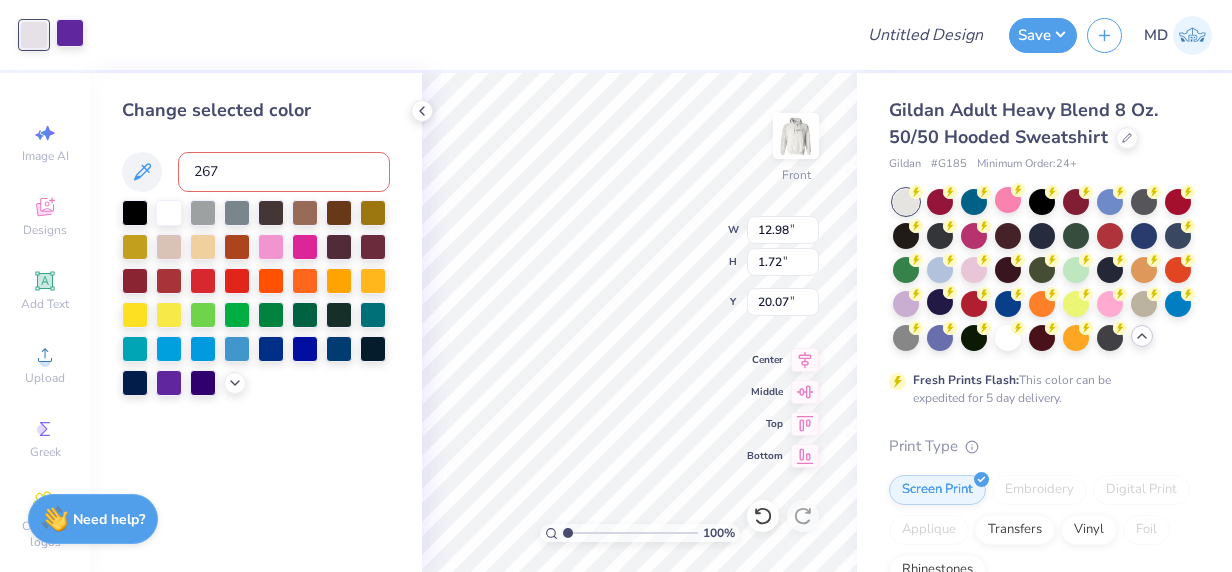 type on "267" 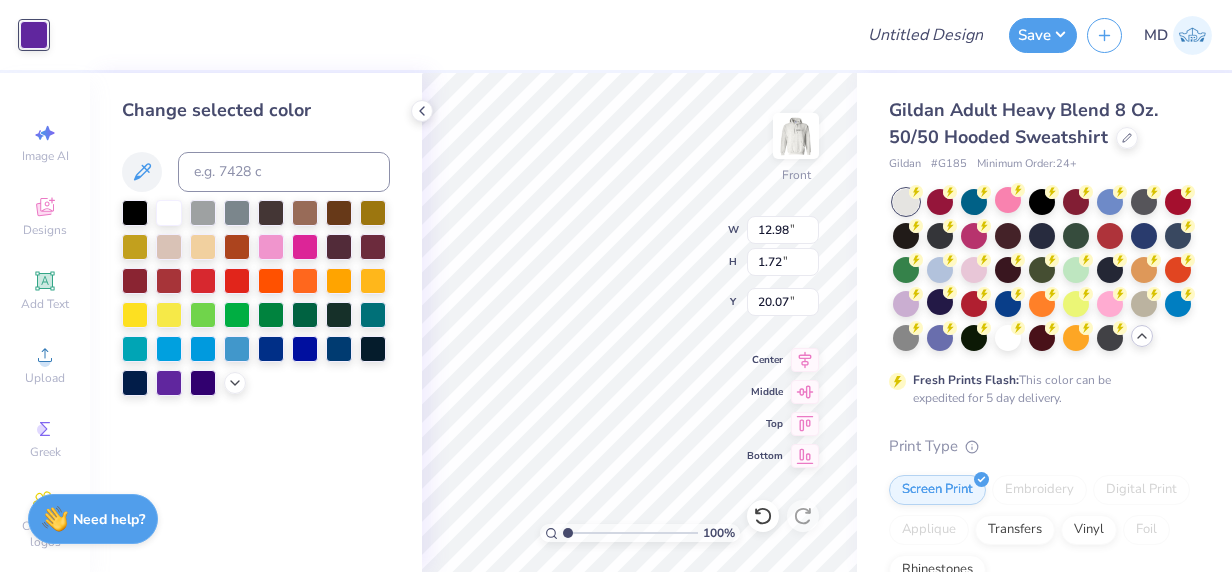 click on "Change selected color" at bounding box center (256, 110) 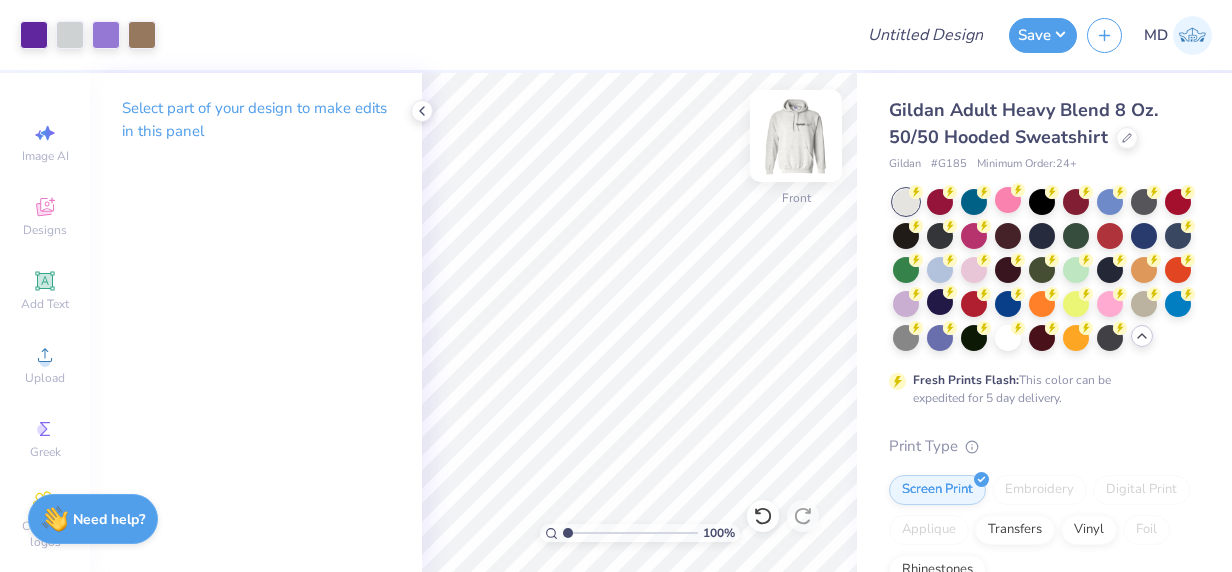 click at bounding box center [796, 136] 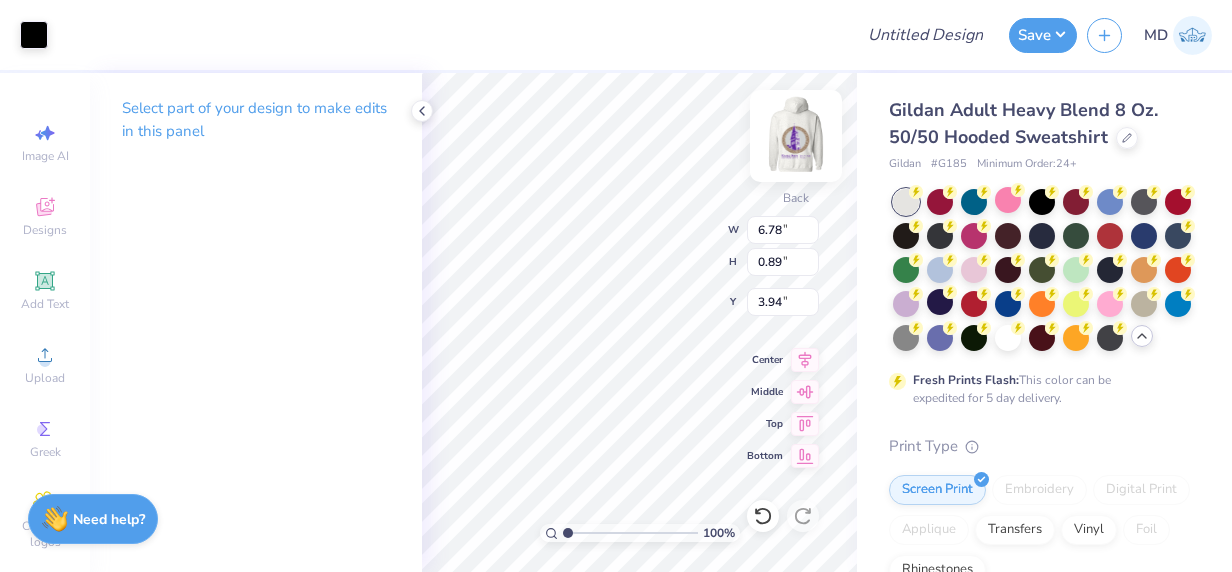 click at bounding box center (796, 136) 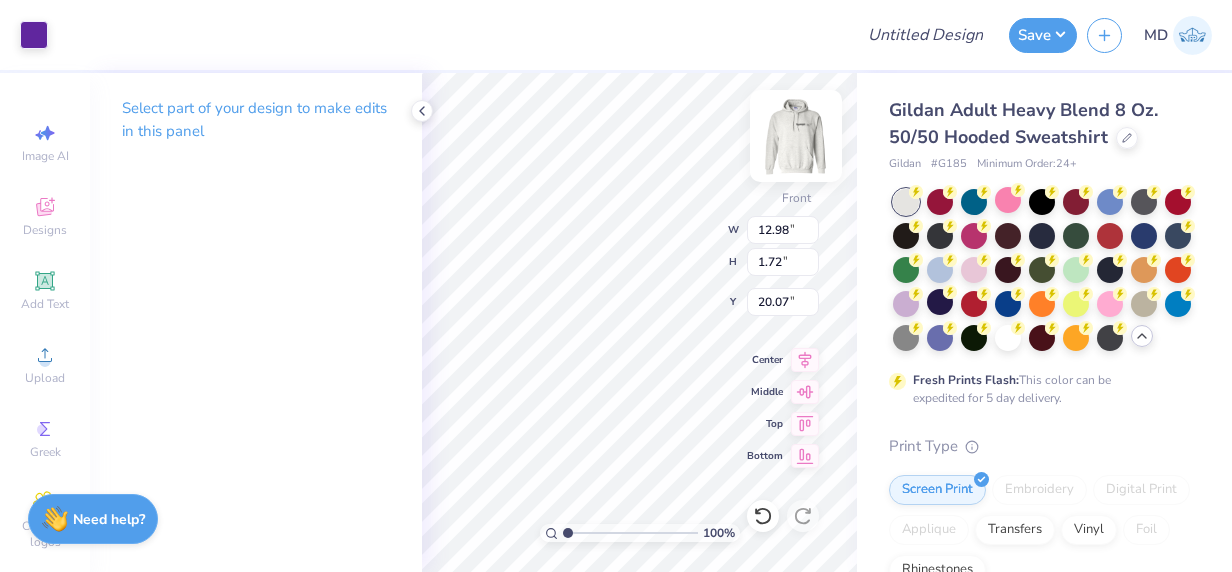 click at bounding box center [796, 136] 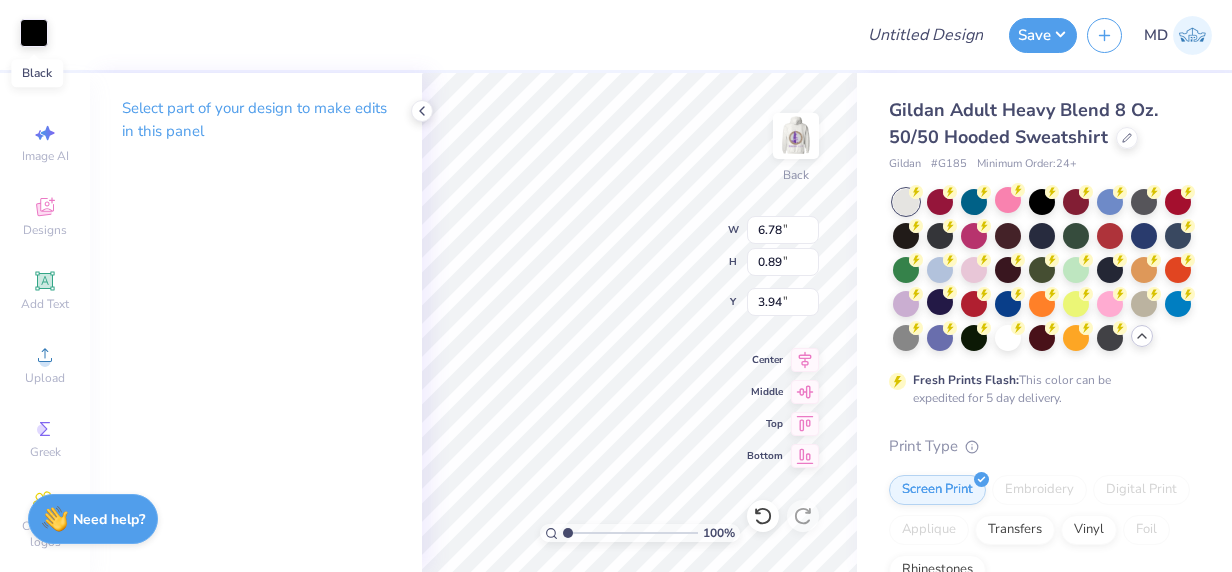 click at bounding box center (34, 33) 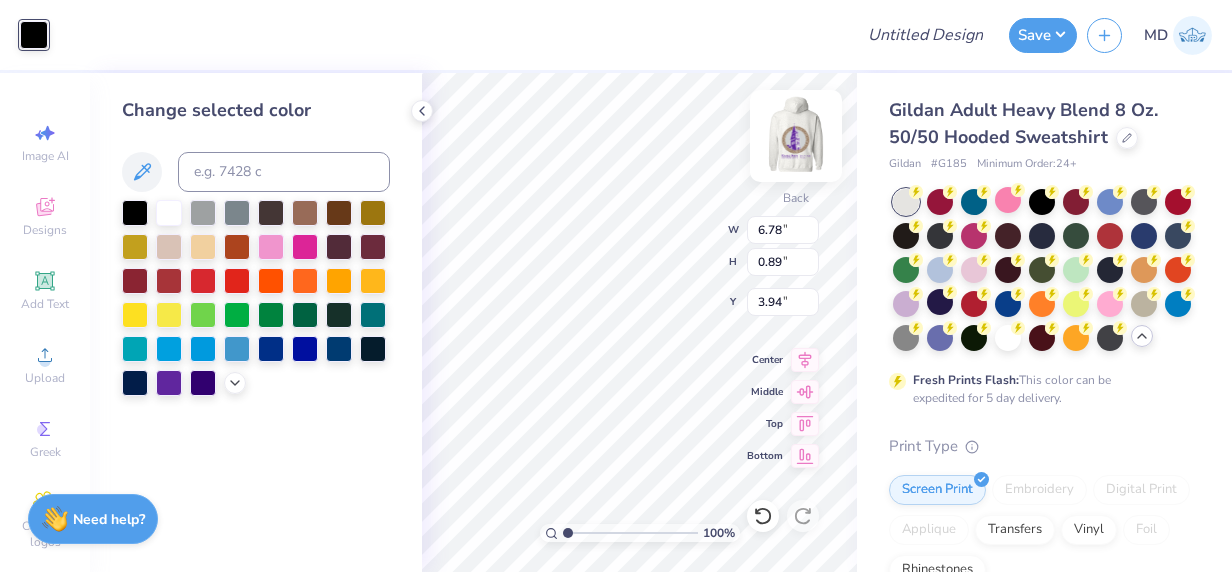 click at bounding box center (796, 136) 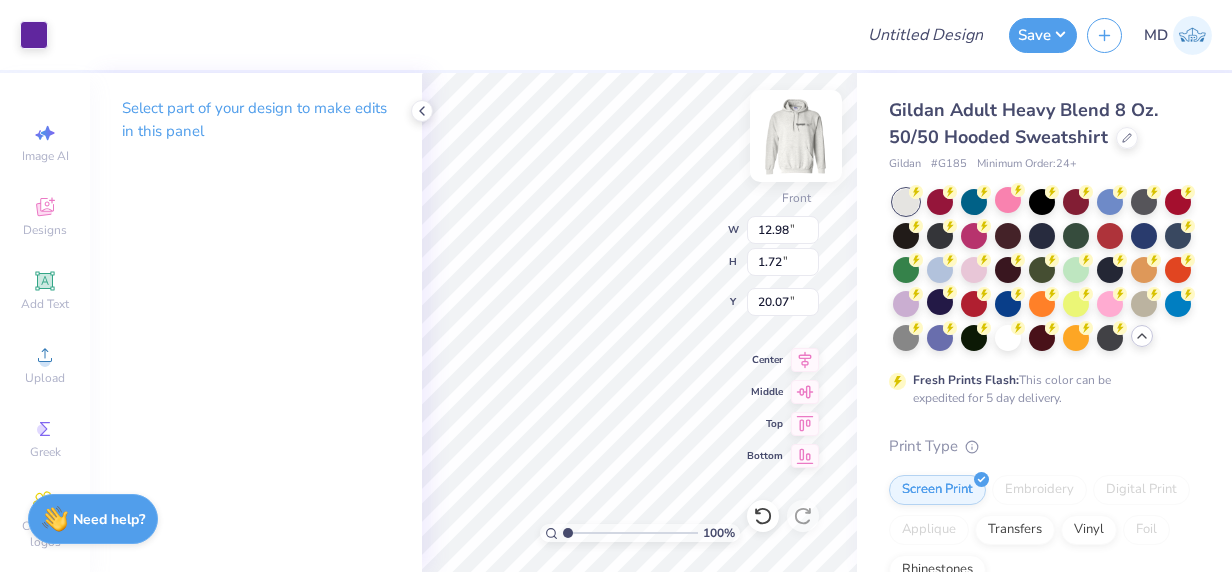 click at bounding box center [796, 136] 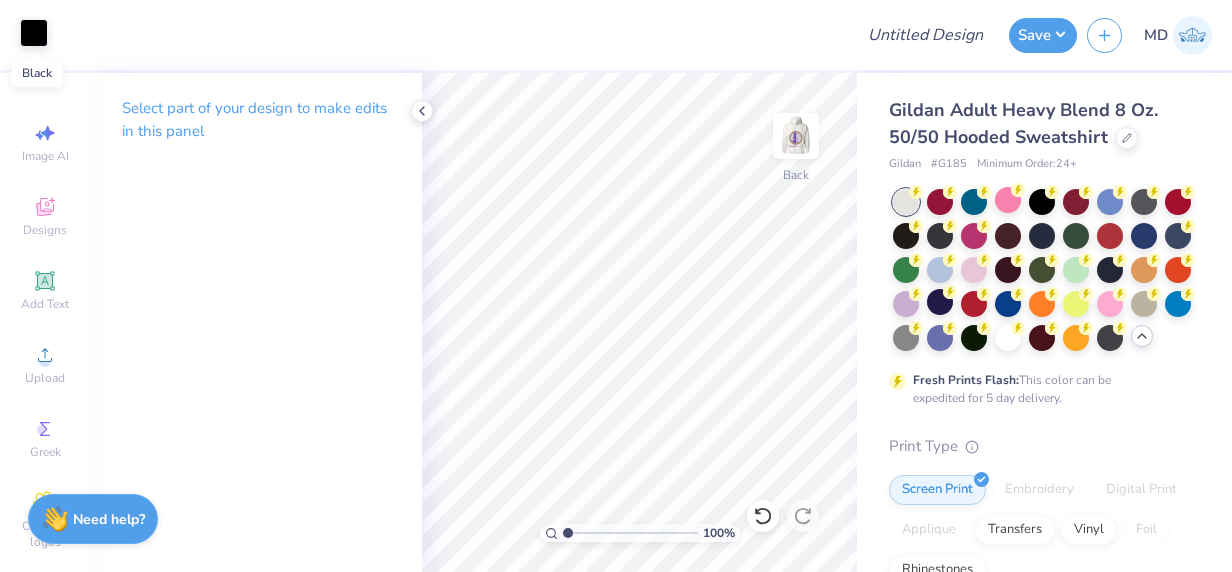 click at bounding box center [34, 33] 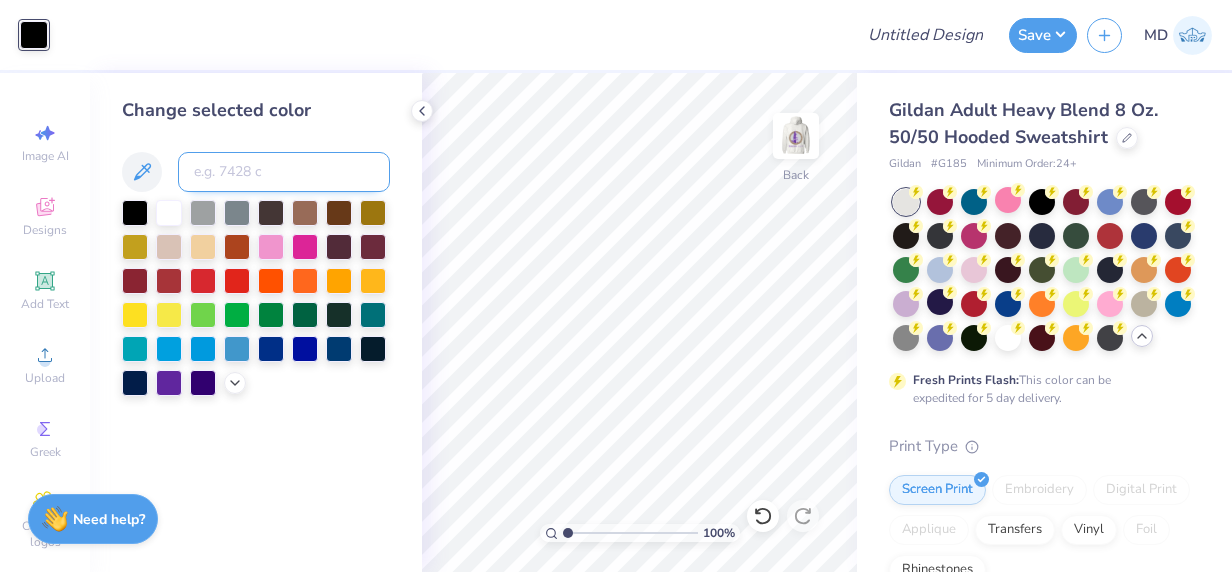 click at bounding box center [284, 172] 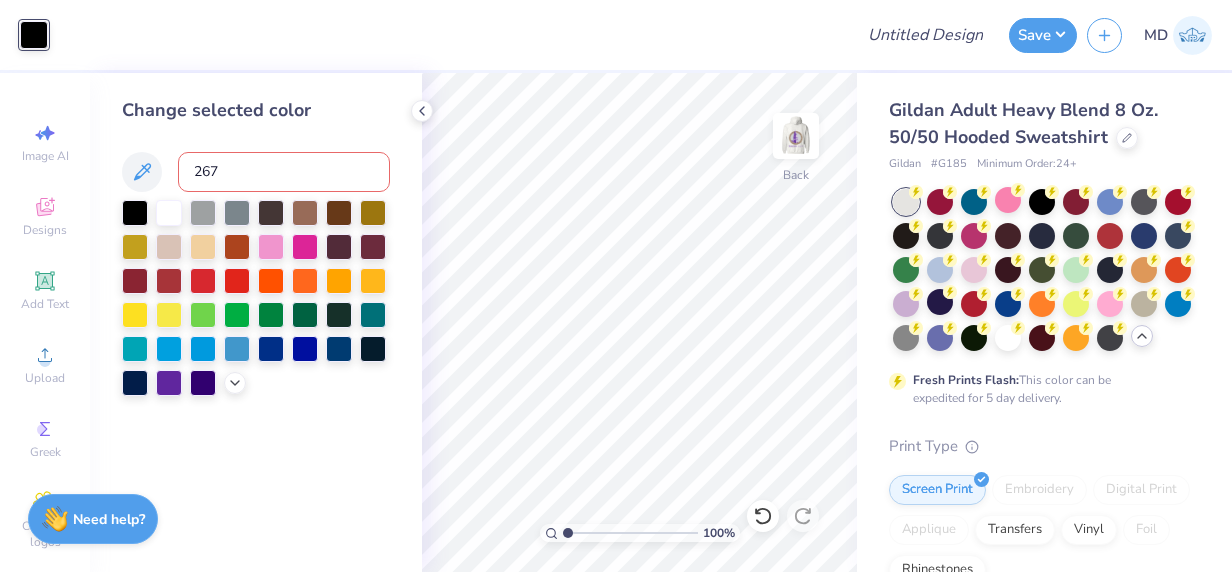 type on "267" 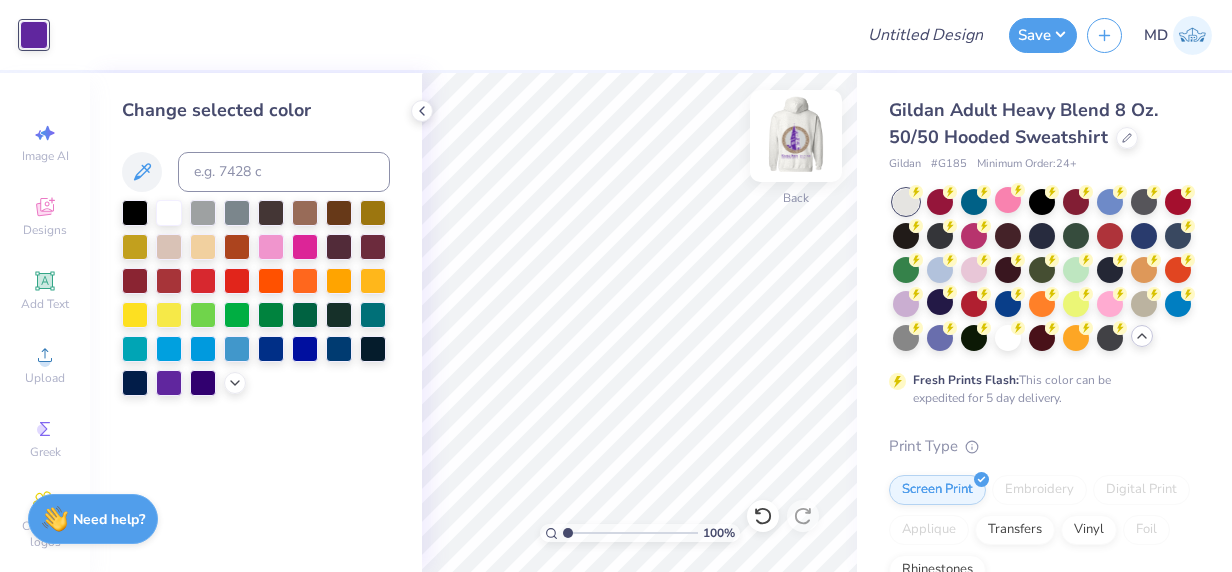 click at bounding box center (796, 136) 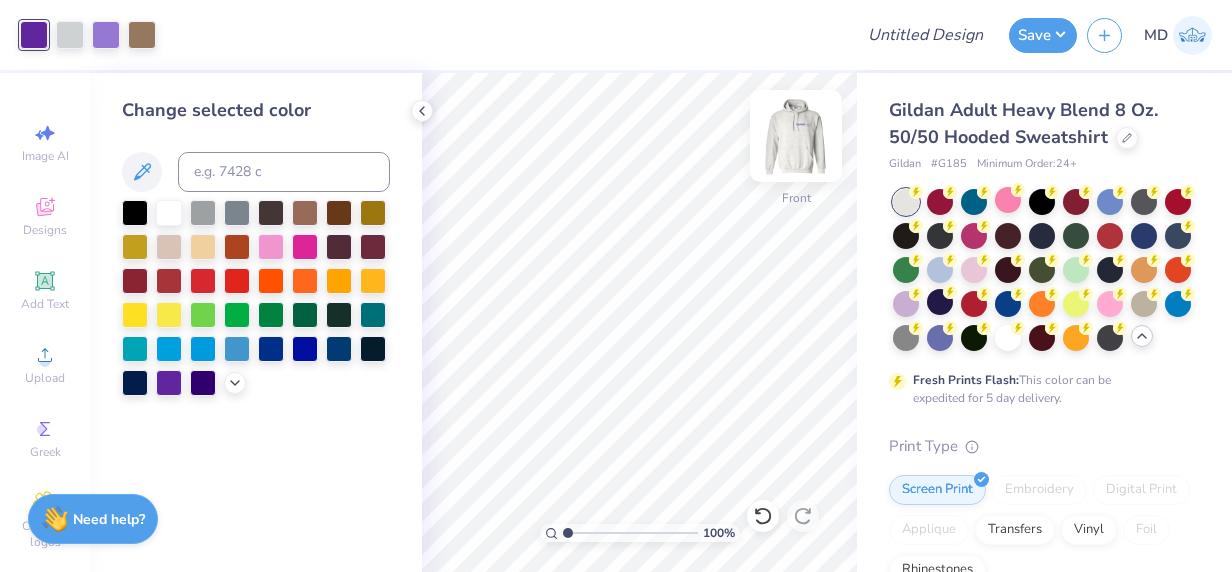 click at bounding box center [796, 136] 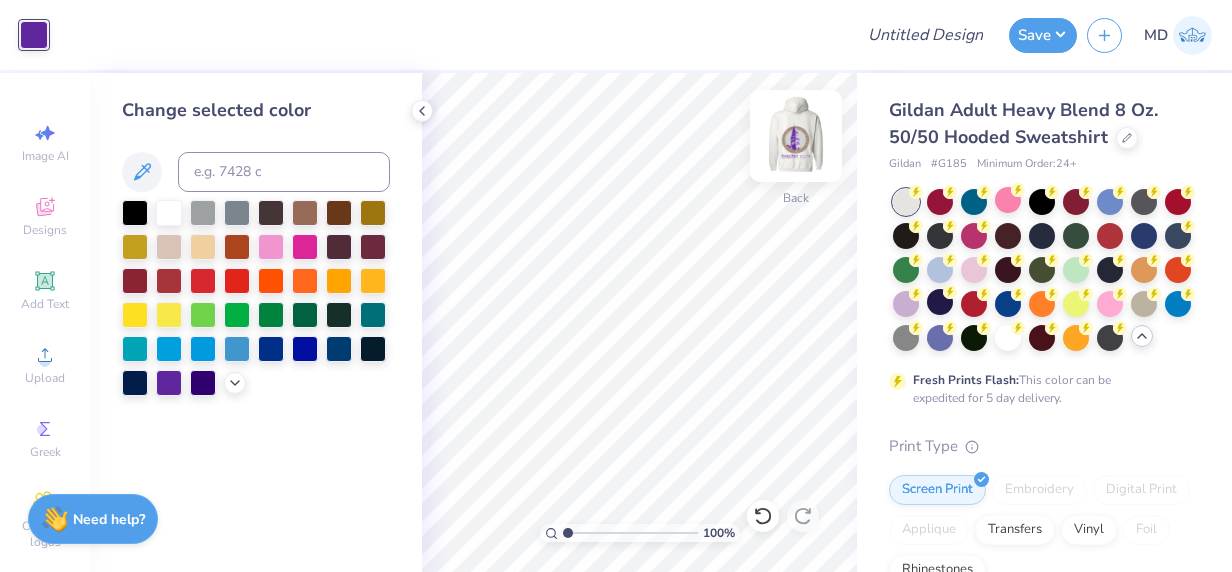click at bounding box center [796, 136] 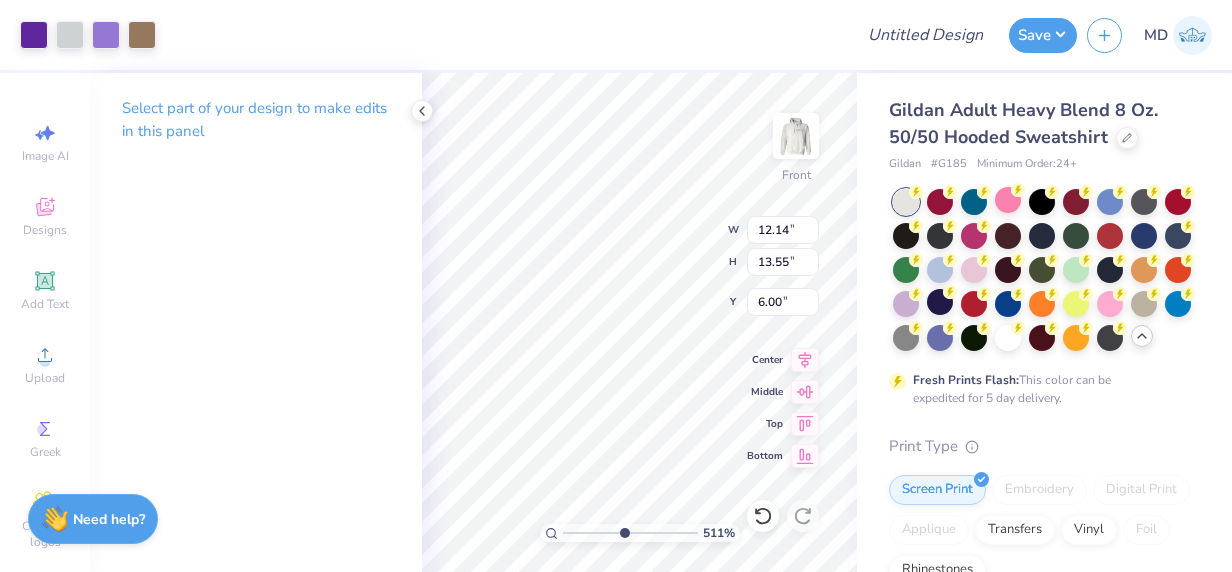 click at bounding box center (630, 533) 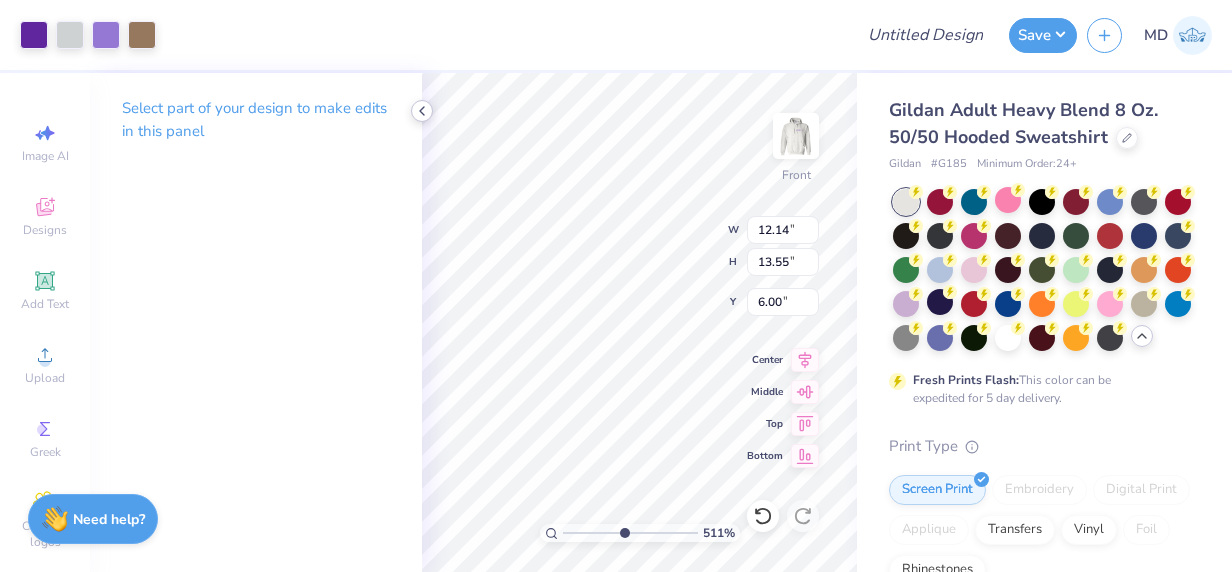 click 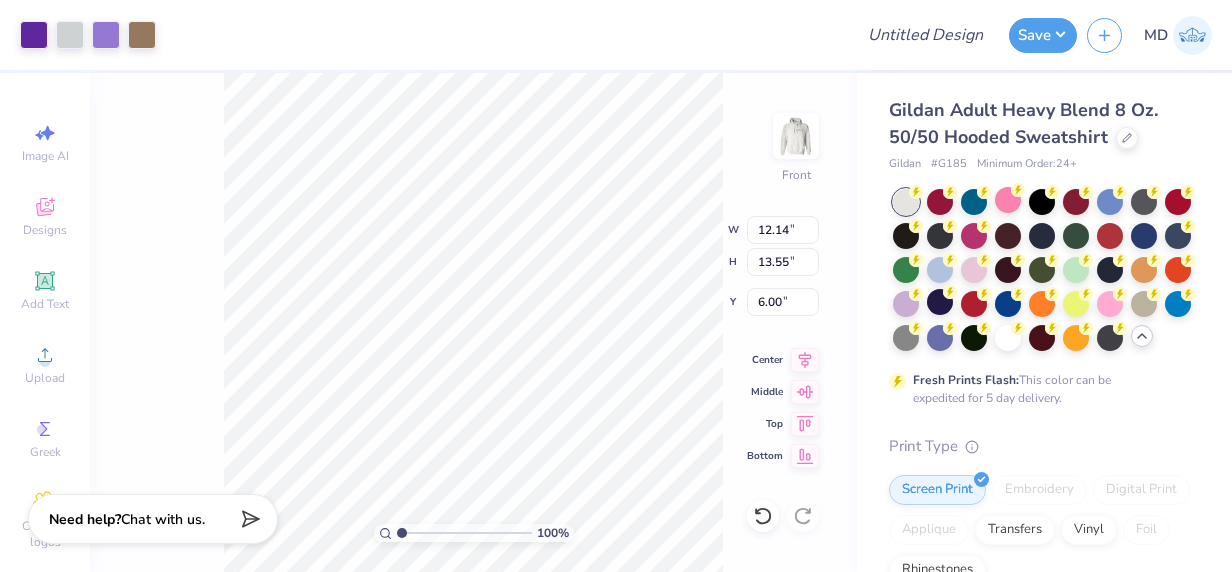 drag, startPoint x: 400, startPoint y: 530, endPoint x: 320, endPoint y: 530, distance: 80 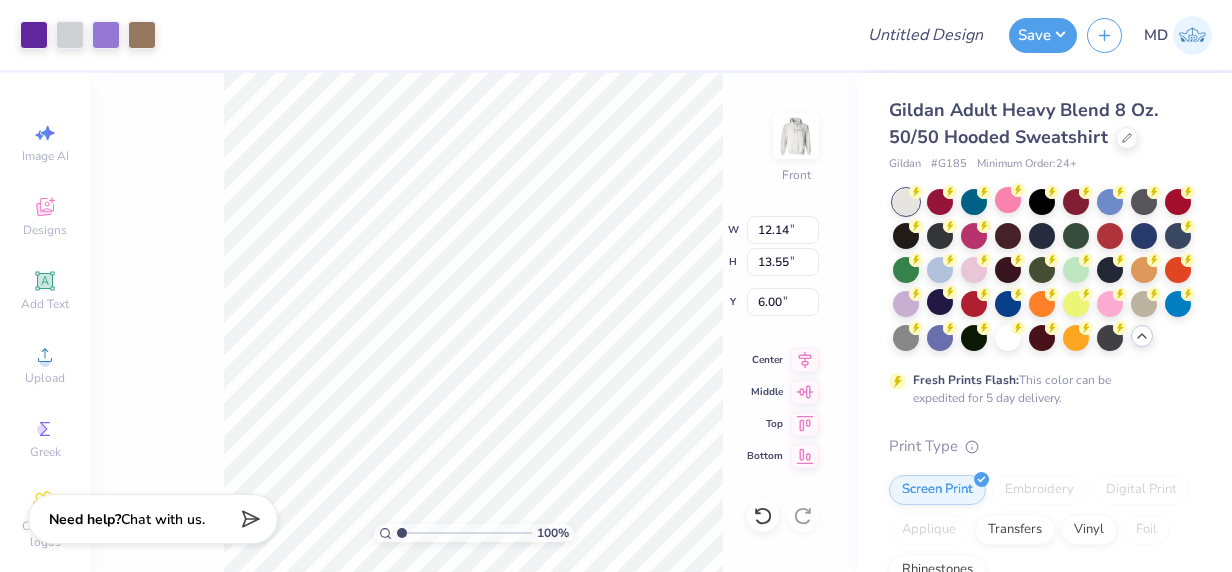 type on "1" 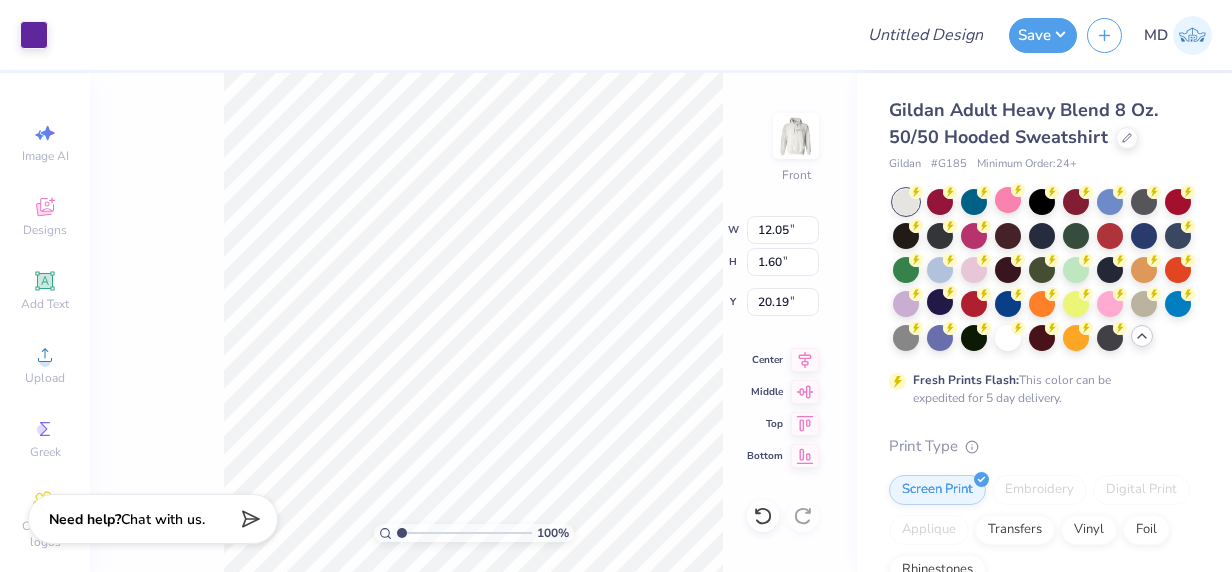 type on "12.05" 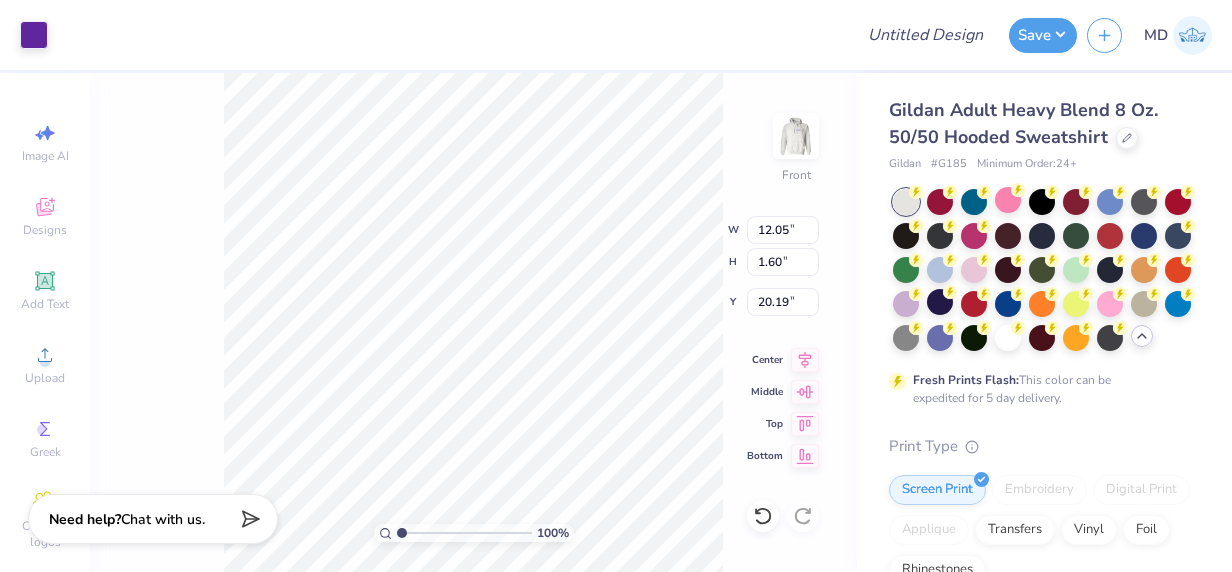 type on "1.60" 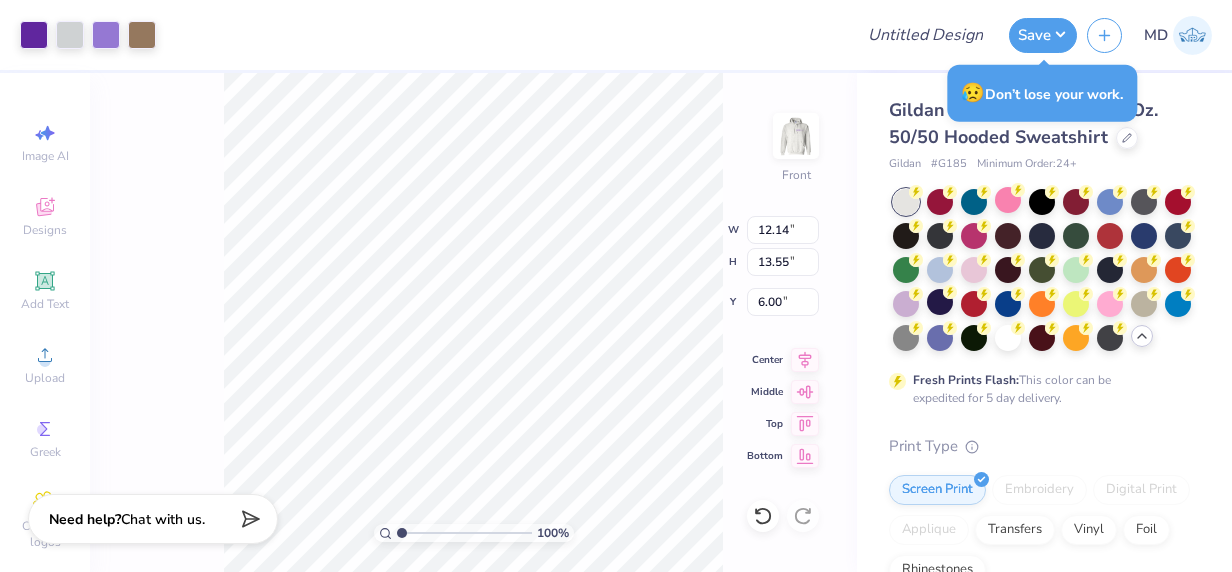 type on "11.59" 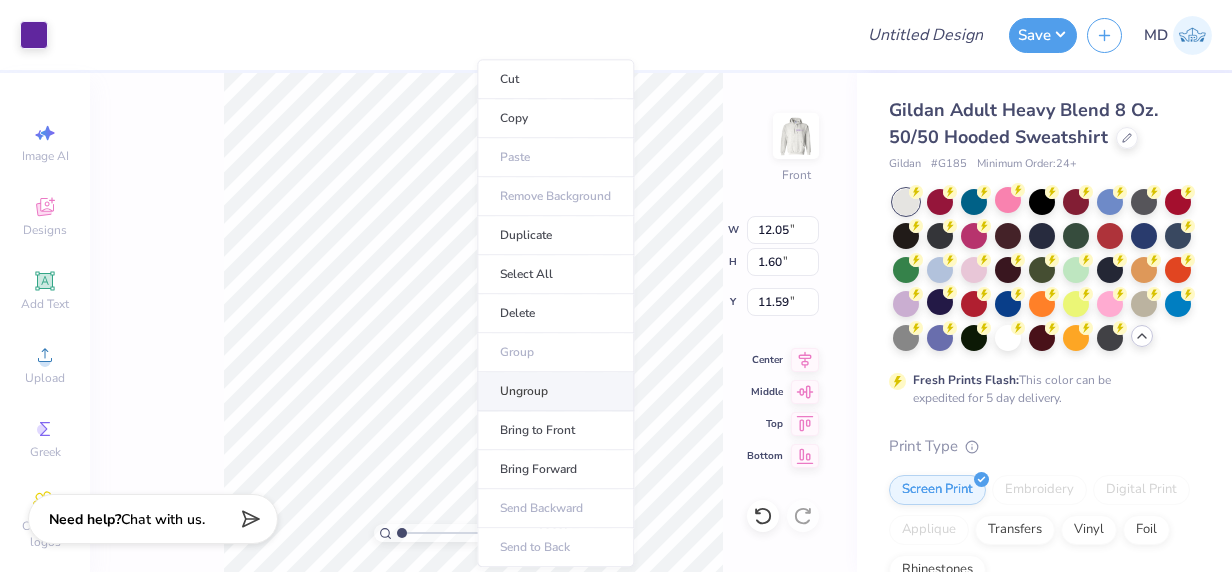 type on "12.05" 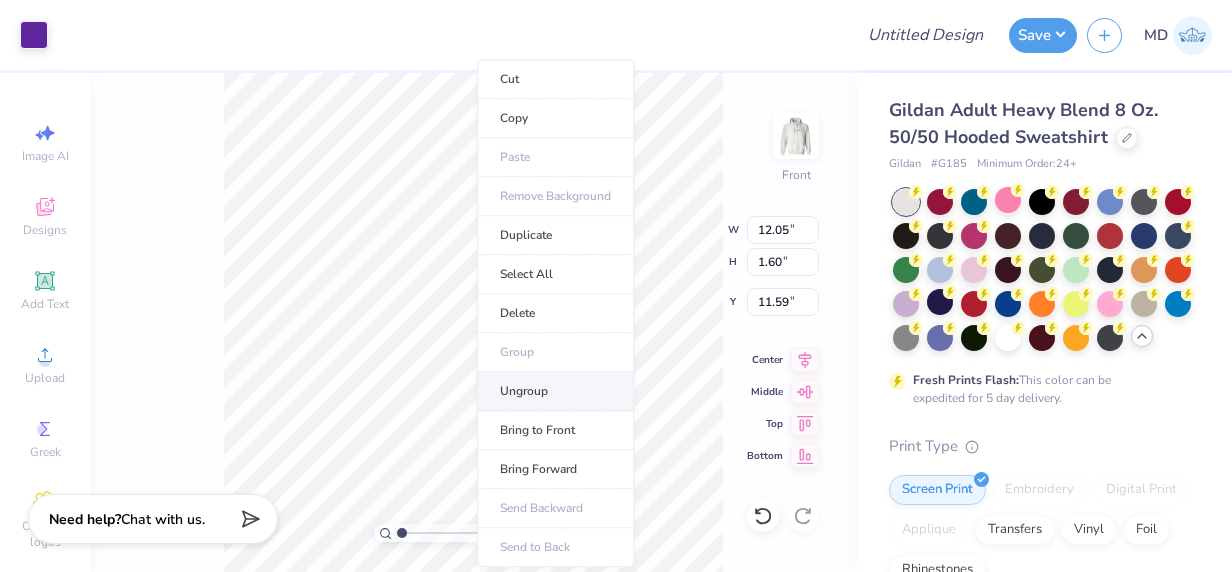 type on "1.60" 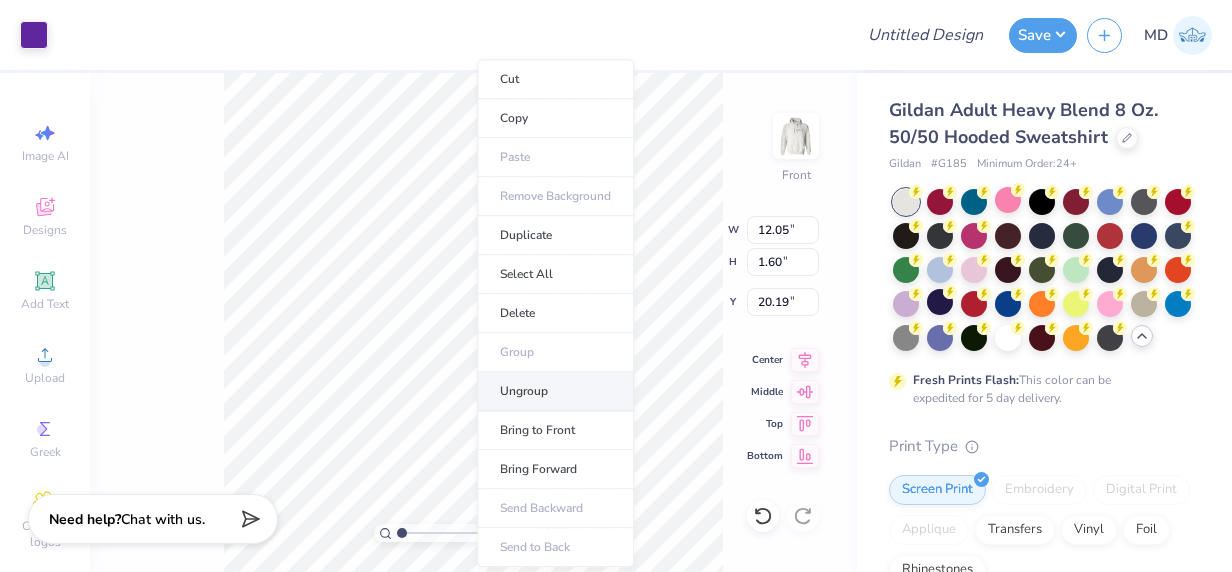 type on "9.01" 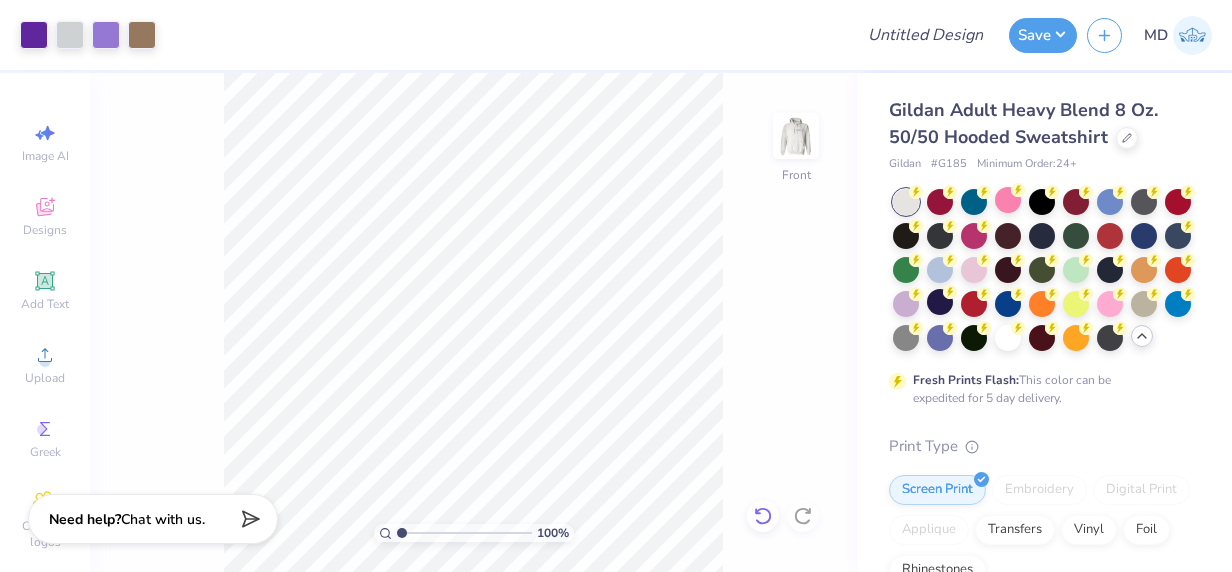click 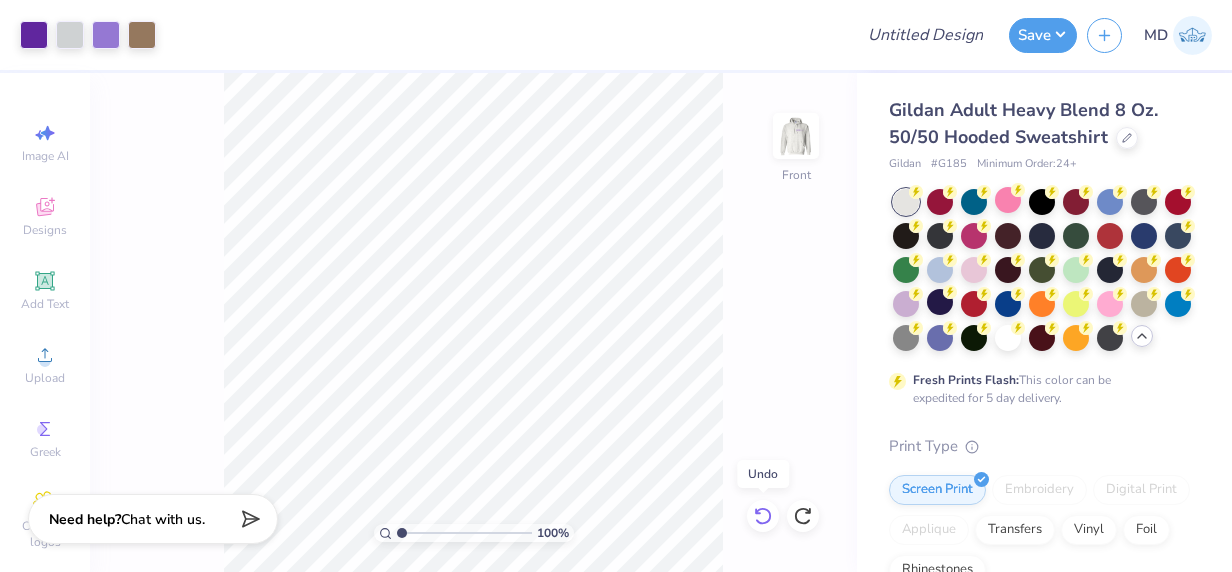 click at bounding box center [763, 516] 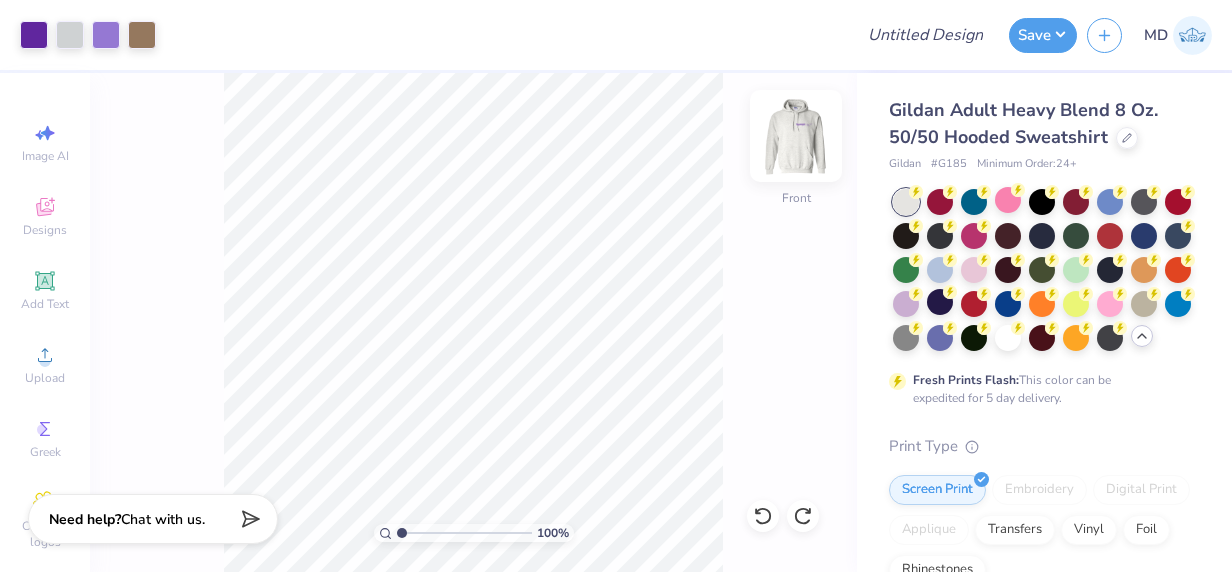 click at bounding box center [796, 136] 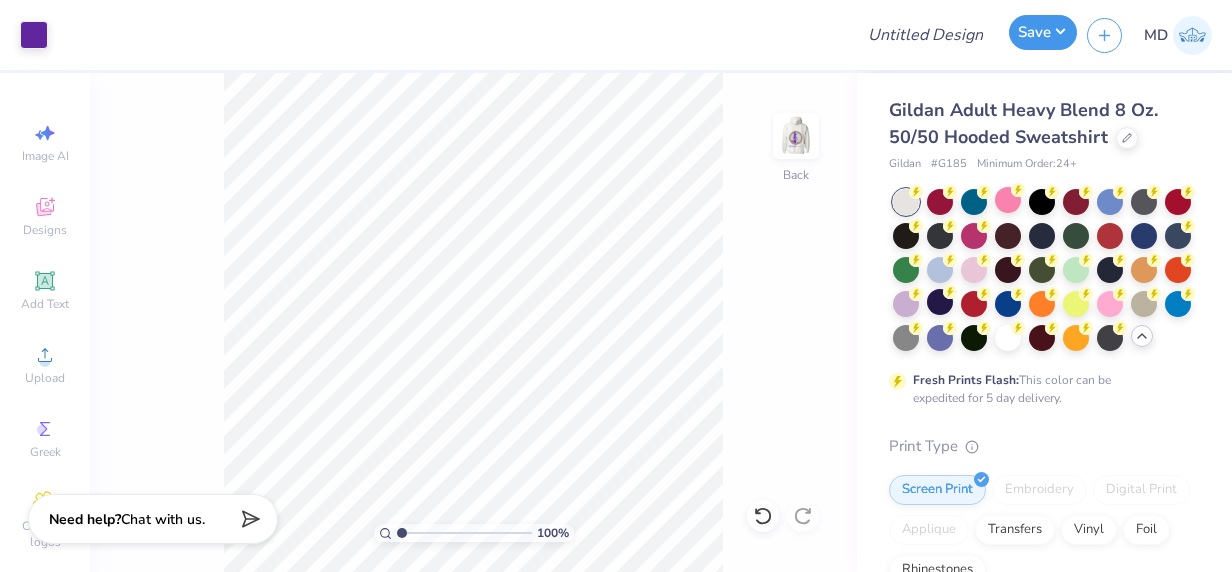click on "Save" at bounding box center [1043, 32] 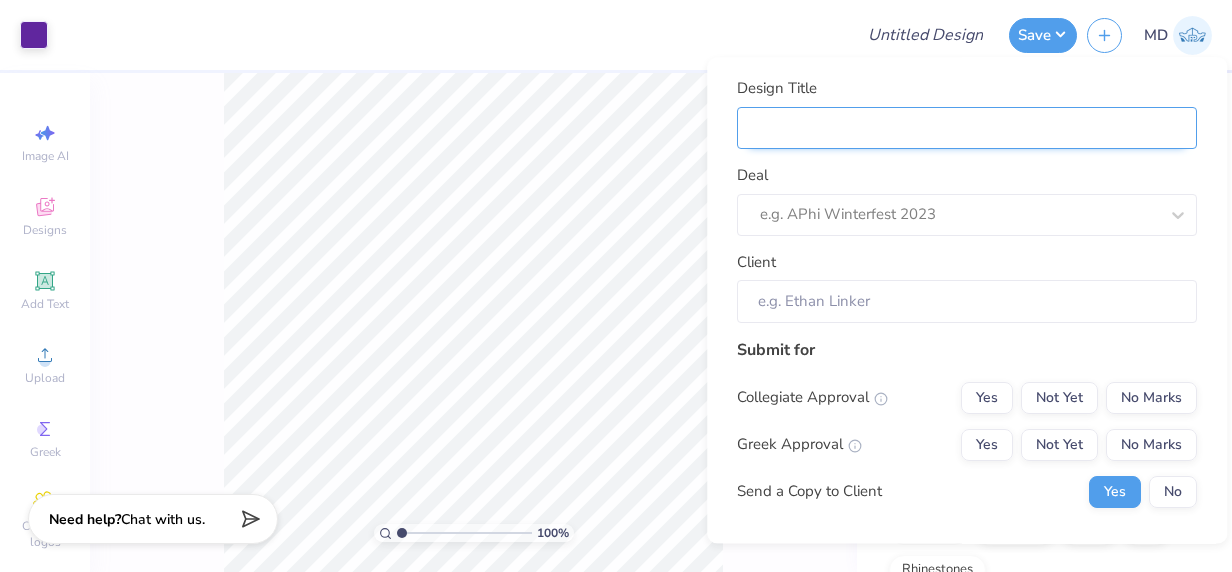 click on "Design Title" at bounding box center (967, 128) 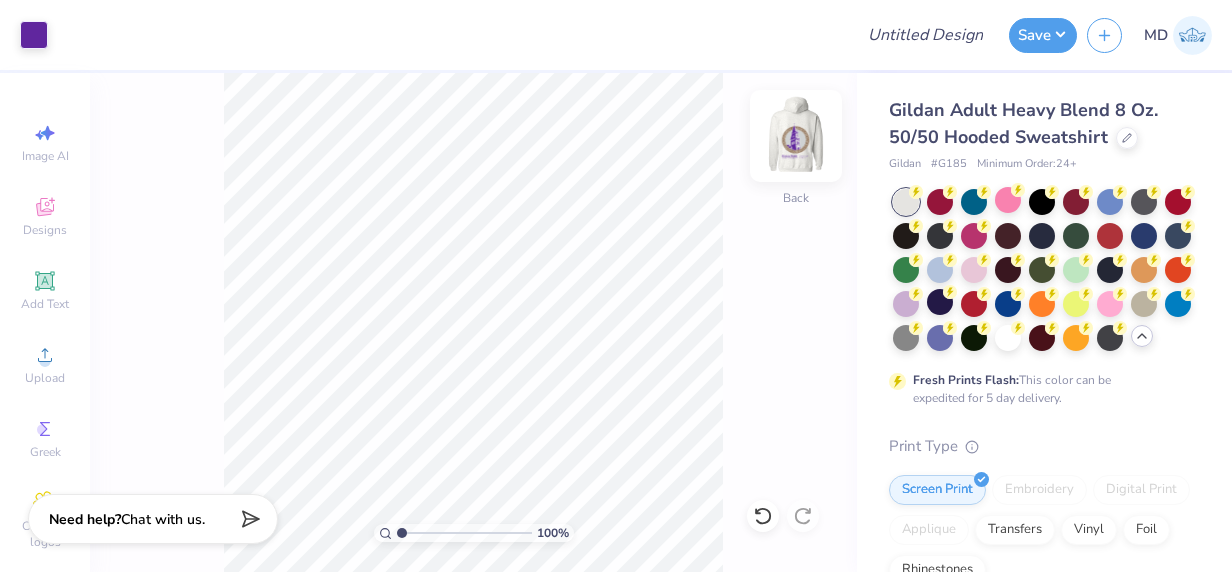 click at bounding box center (796, 136) 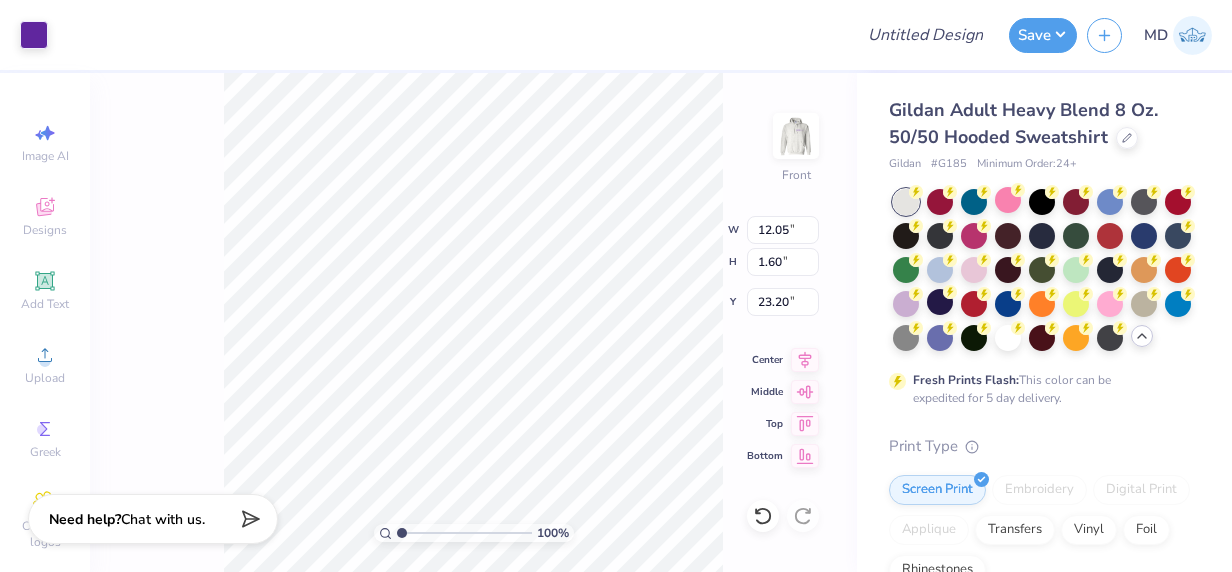 type on "23.20" 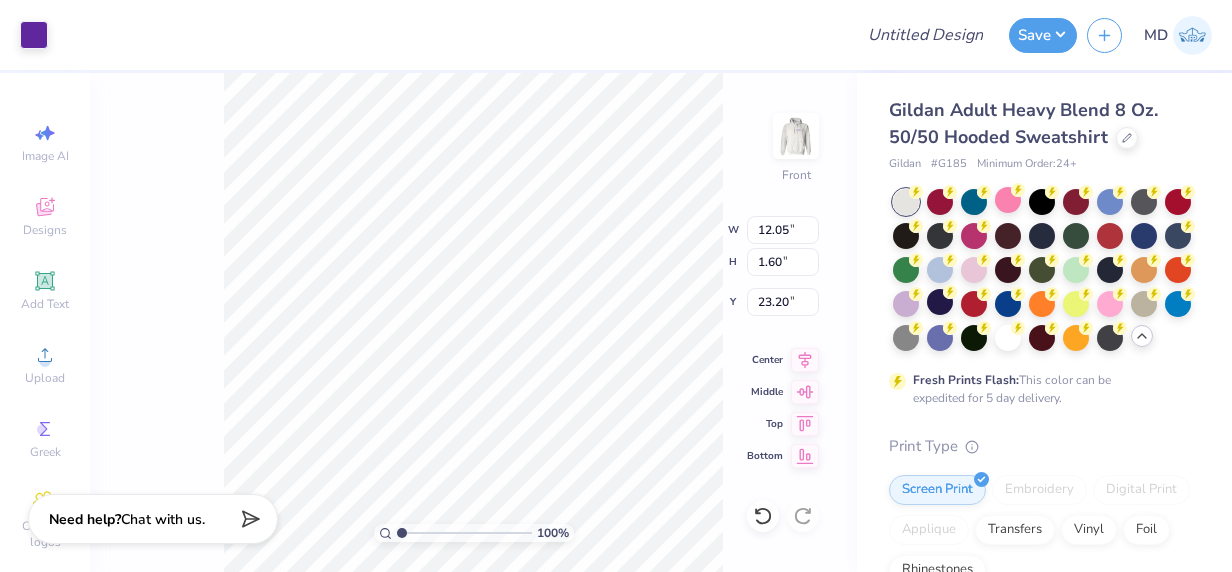 type on "12.14" 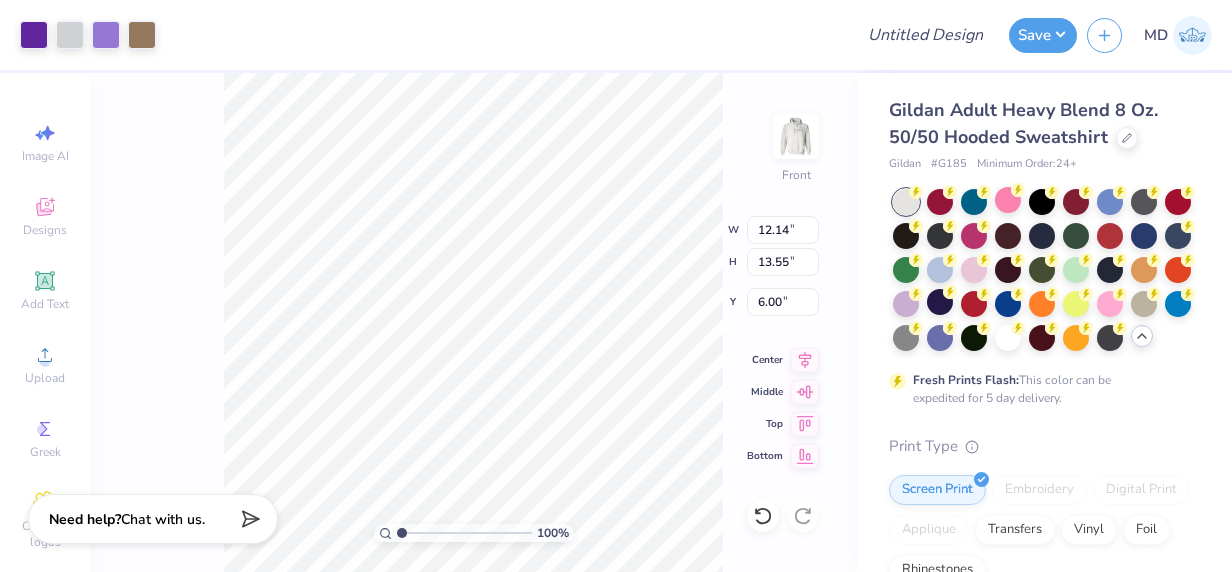 type on "13.61" 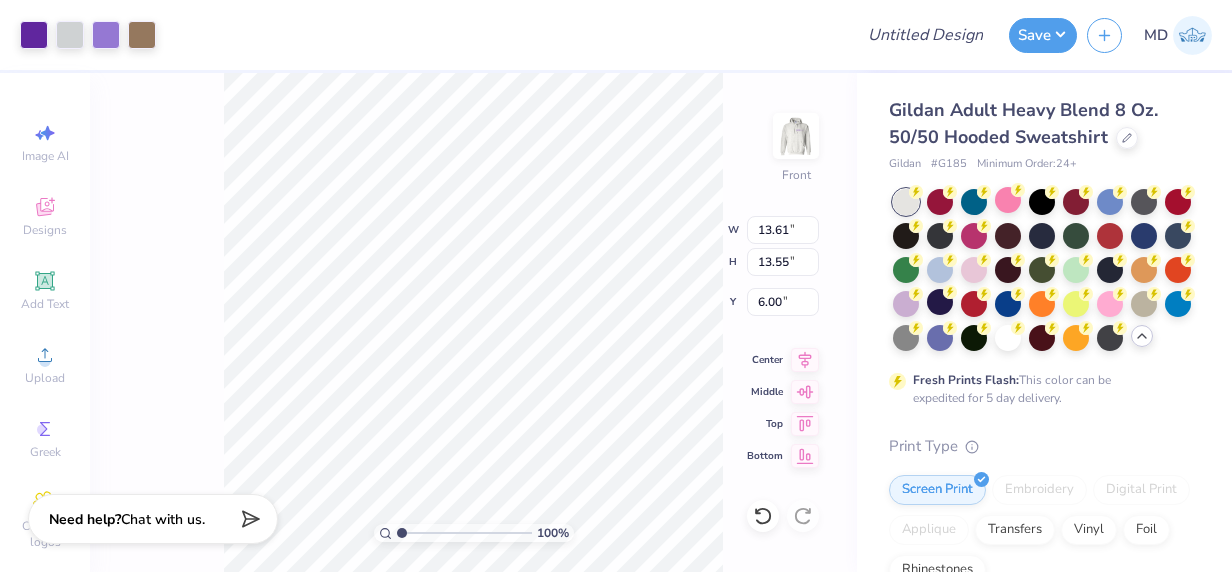 type on "15.19" 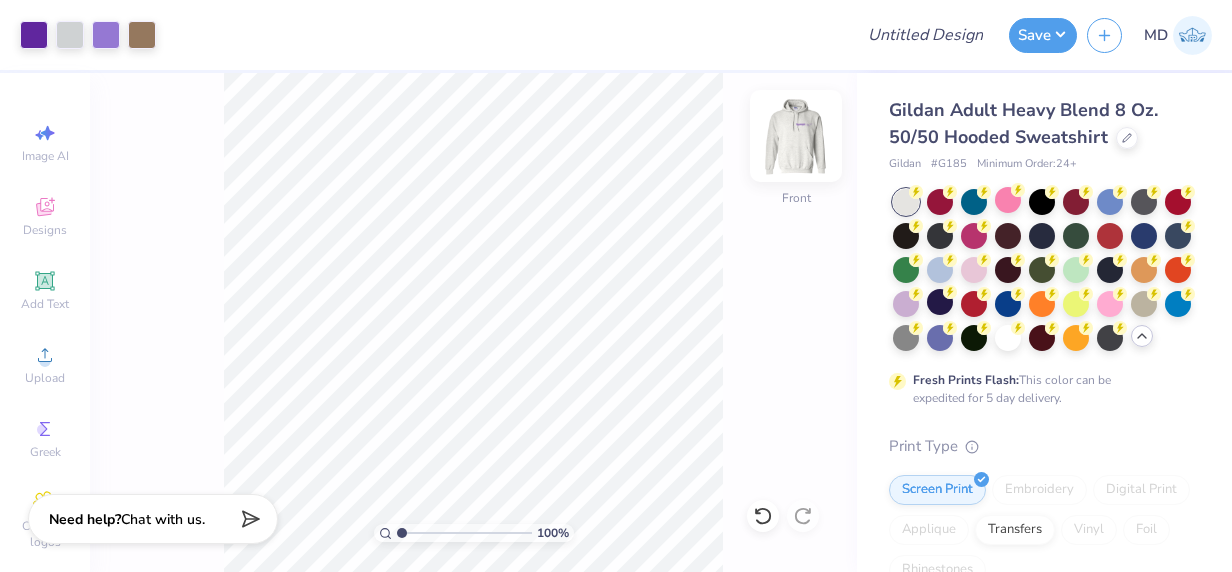 click at bounding box center (796, 136) 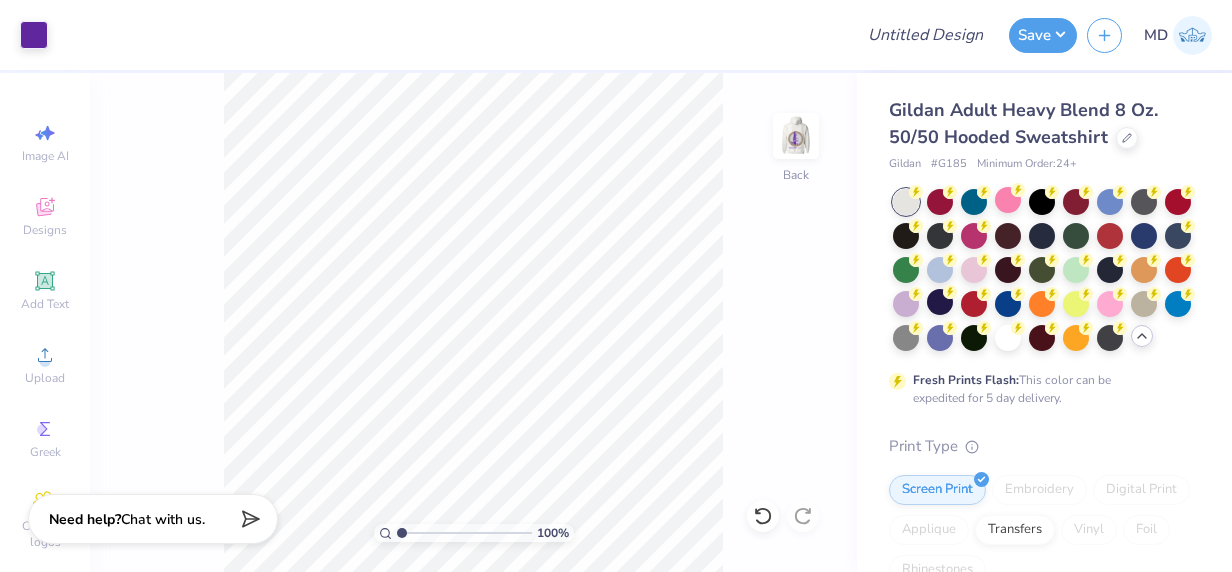 click at bounding box center (796, 136) 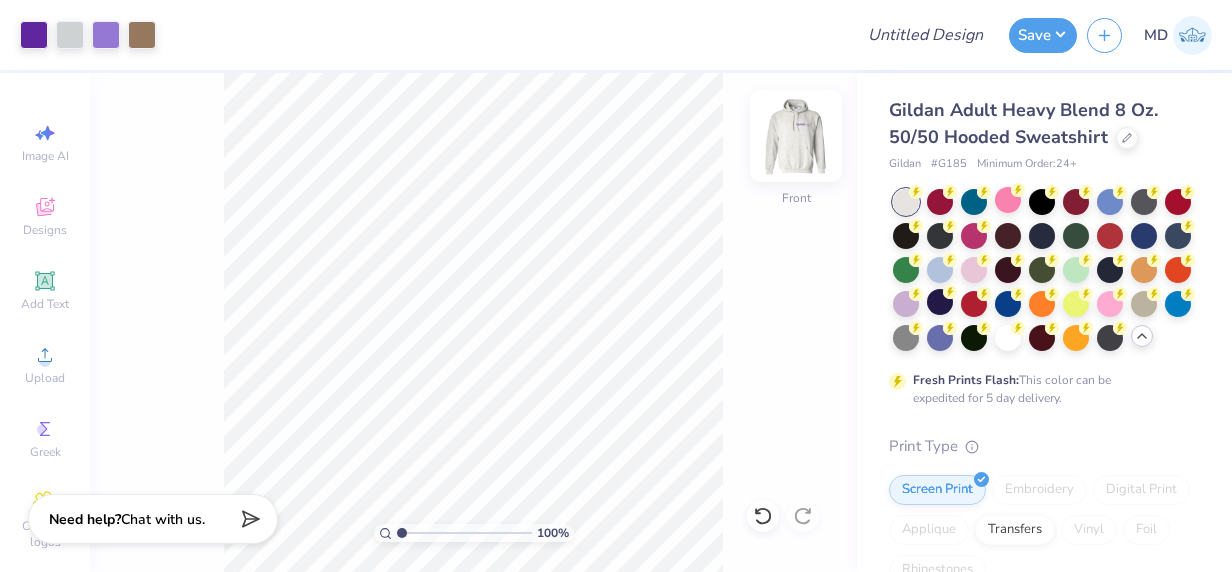 click at bounding box center (796, 136) 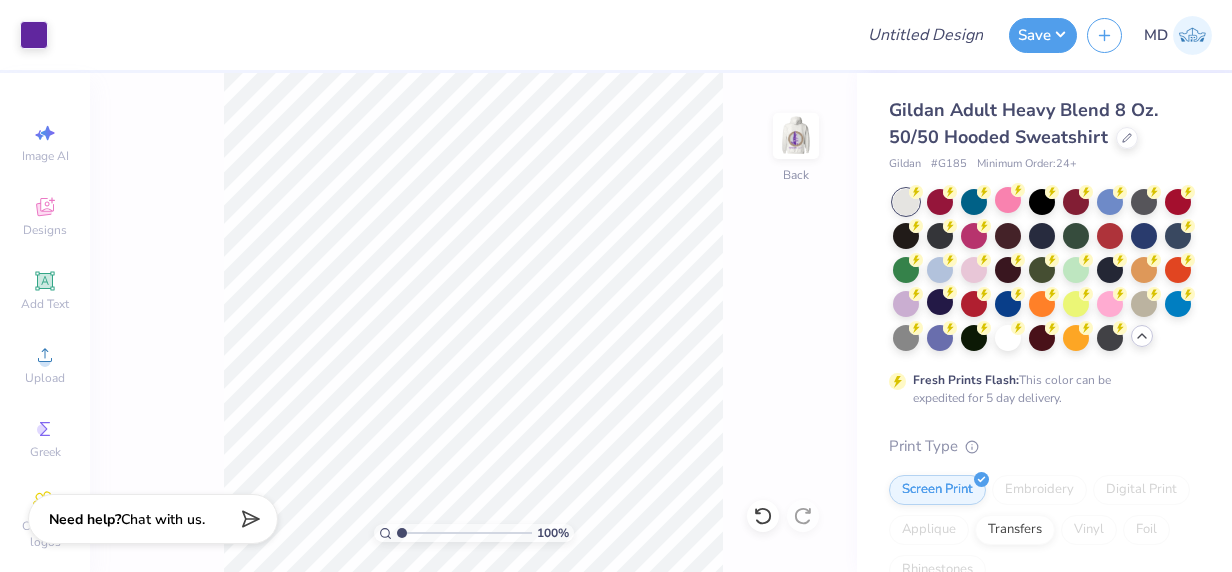 click on "100  % Back" at bounding box center (473, 322) 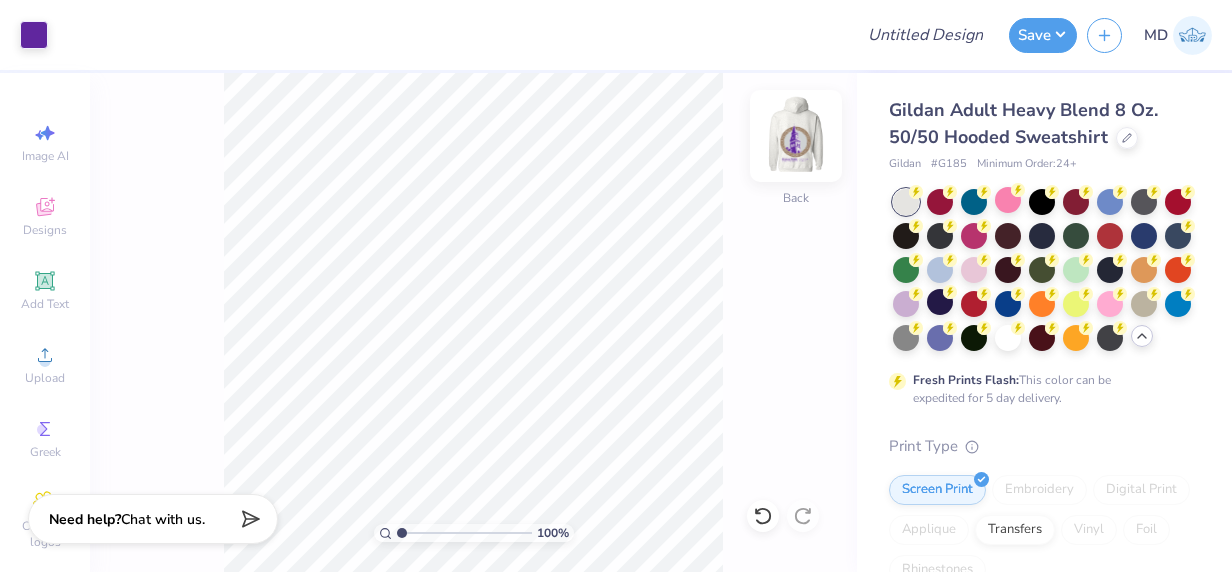 click at bounding box center (796, 136) 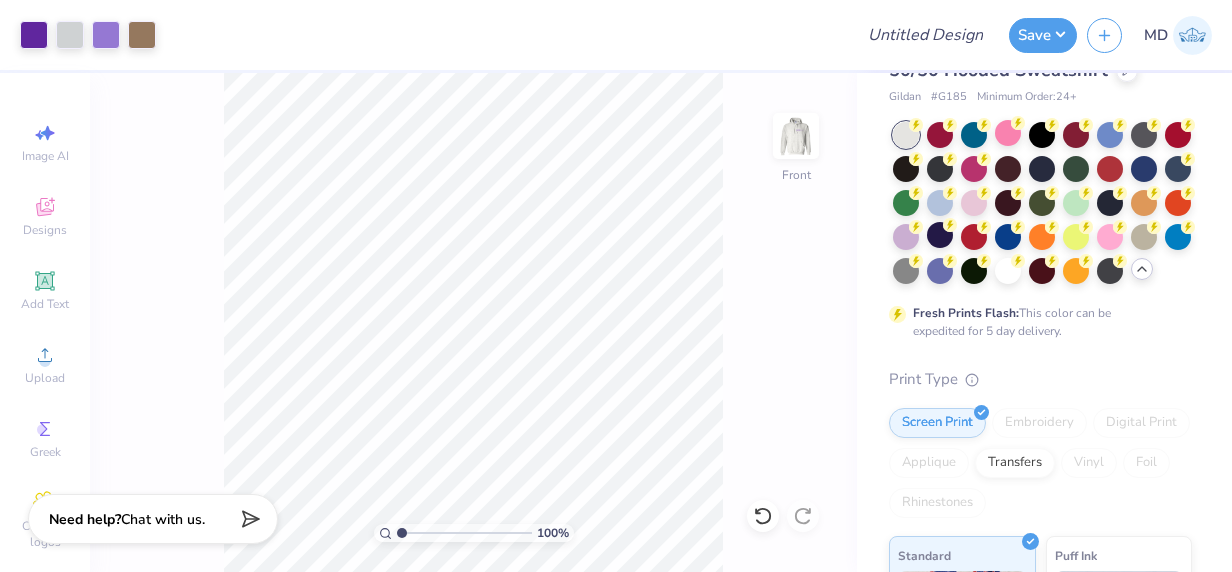 scroll, scrollTop: 70, scrollLeft: 0, axis: vertical 